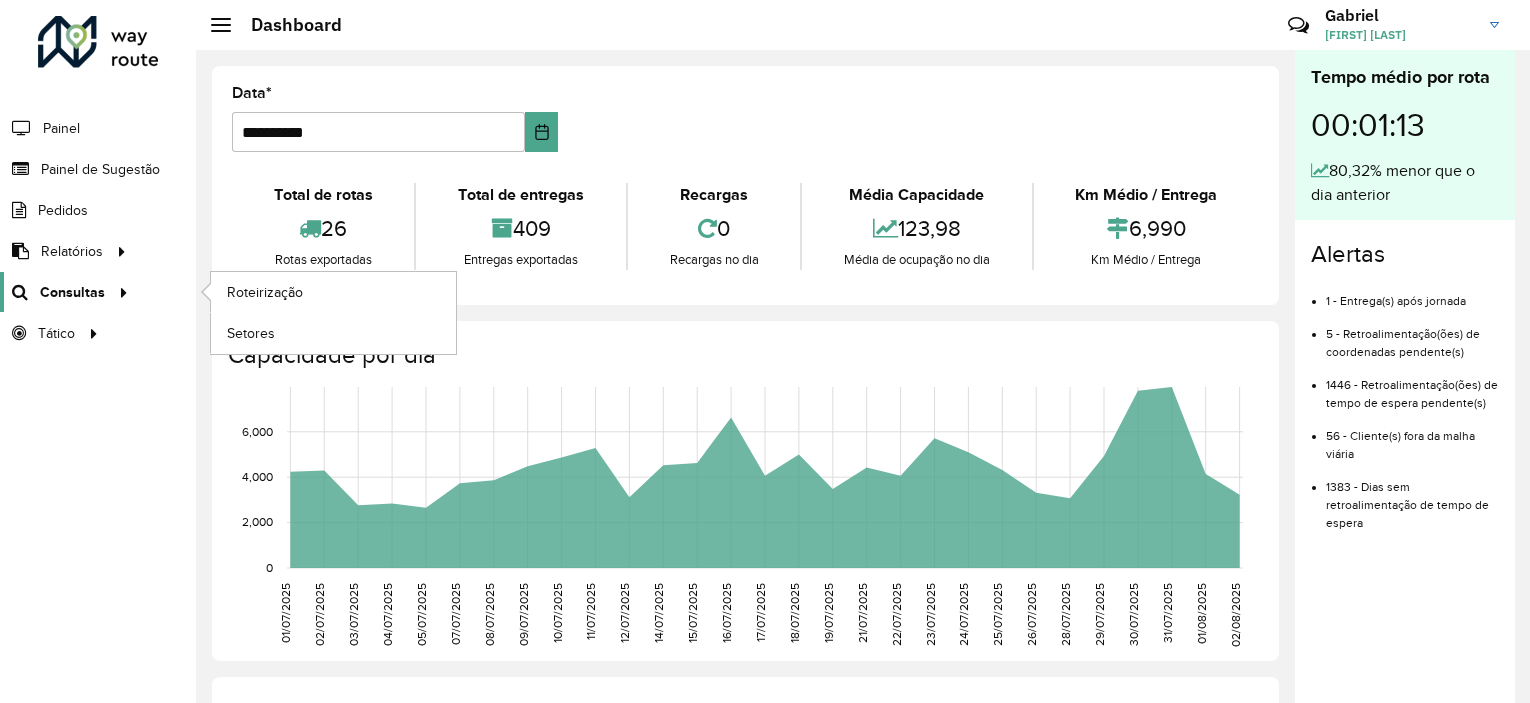 scroll, scrollTop: 0, scrollLeft: 0, axis: both 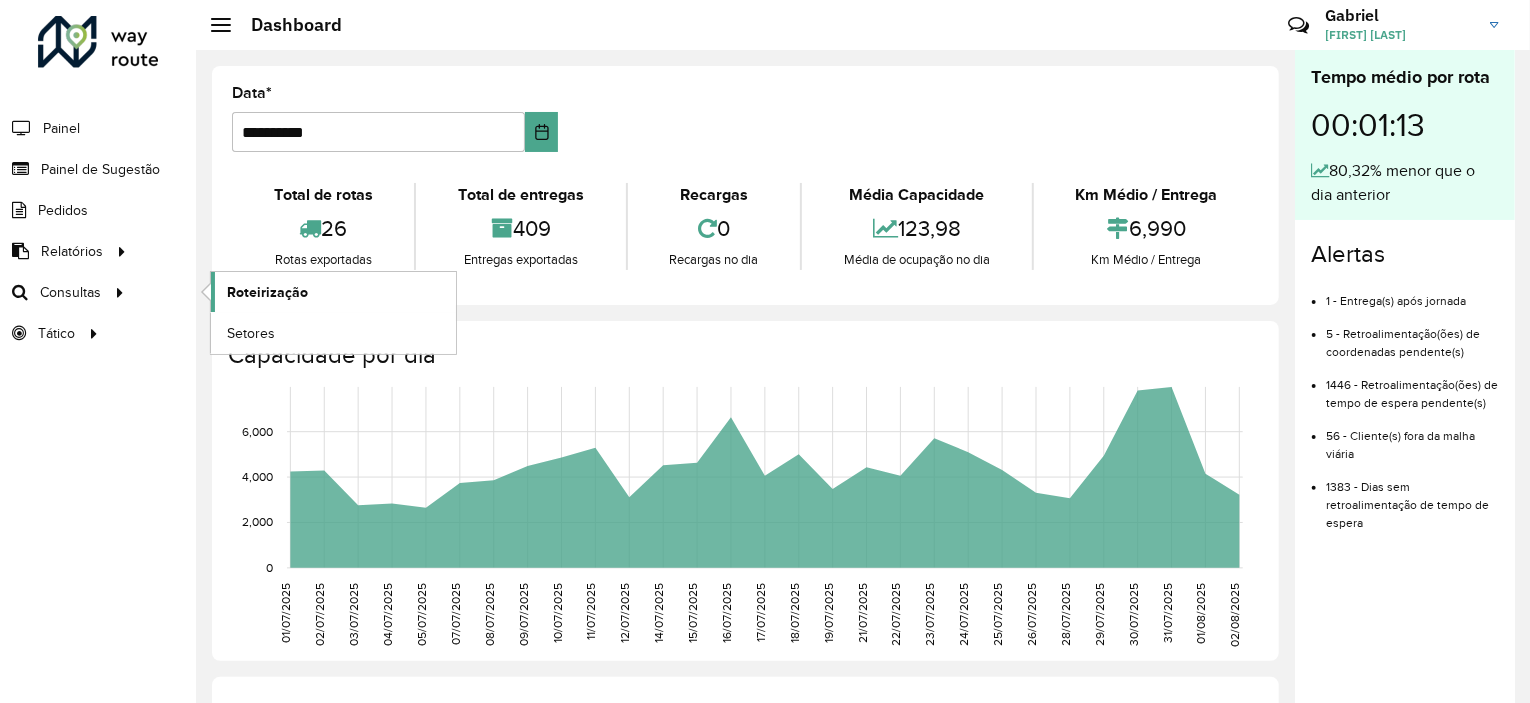 click on "Roteirização" 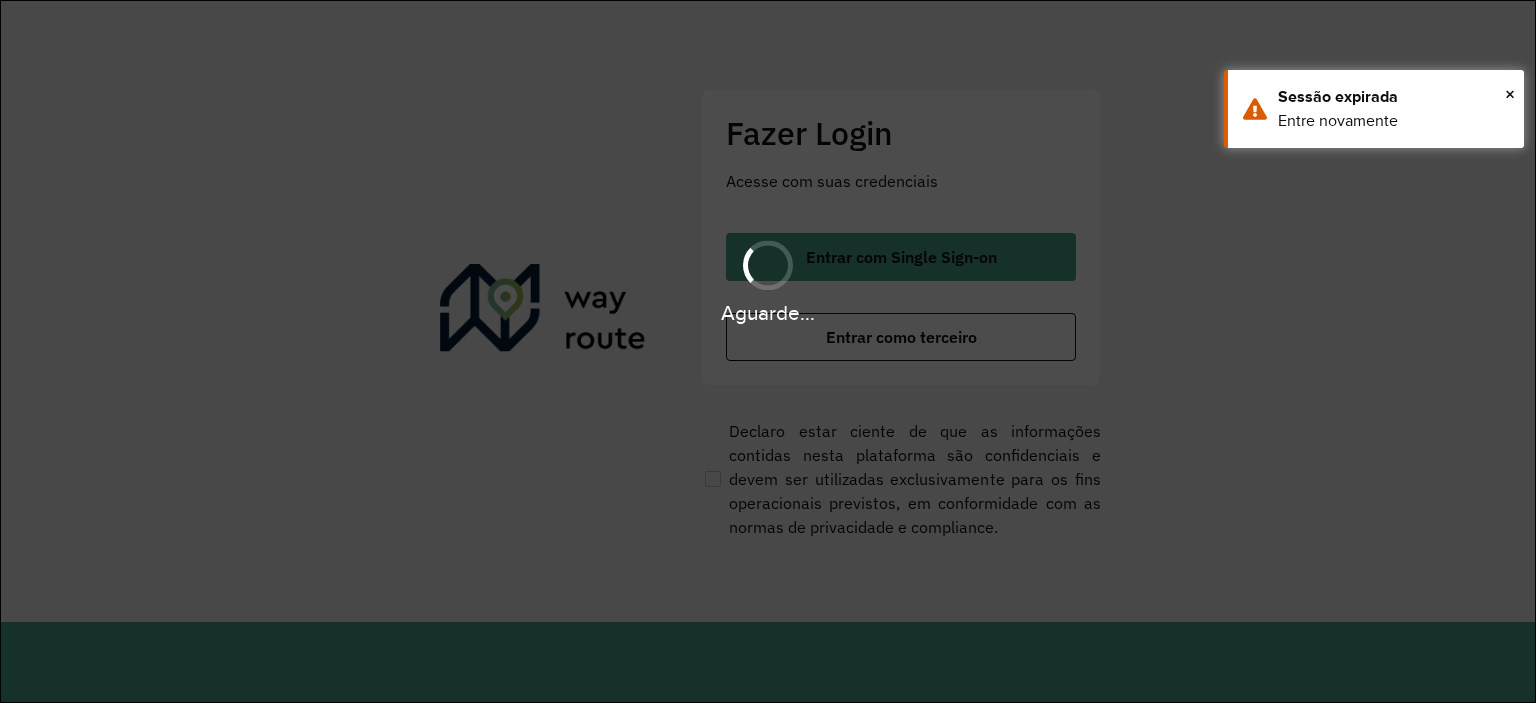 scroll, scrollTop: 0, scrollLeft: 0, axis: both 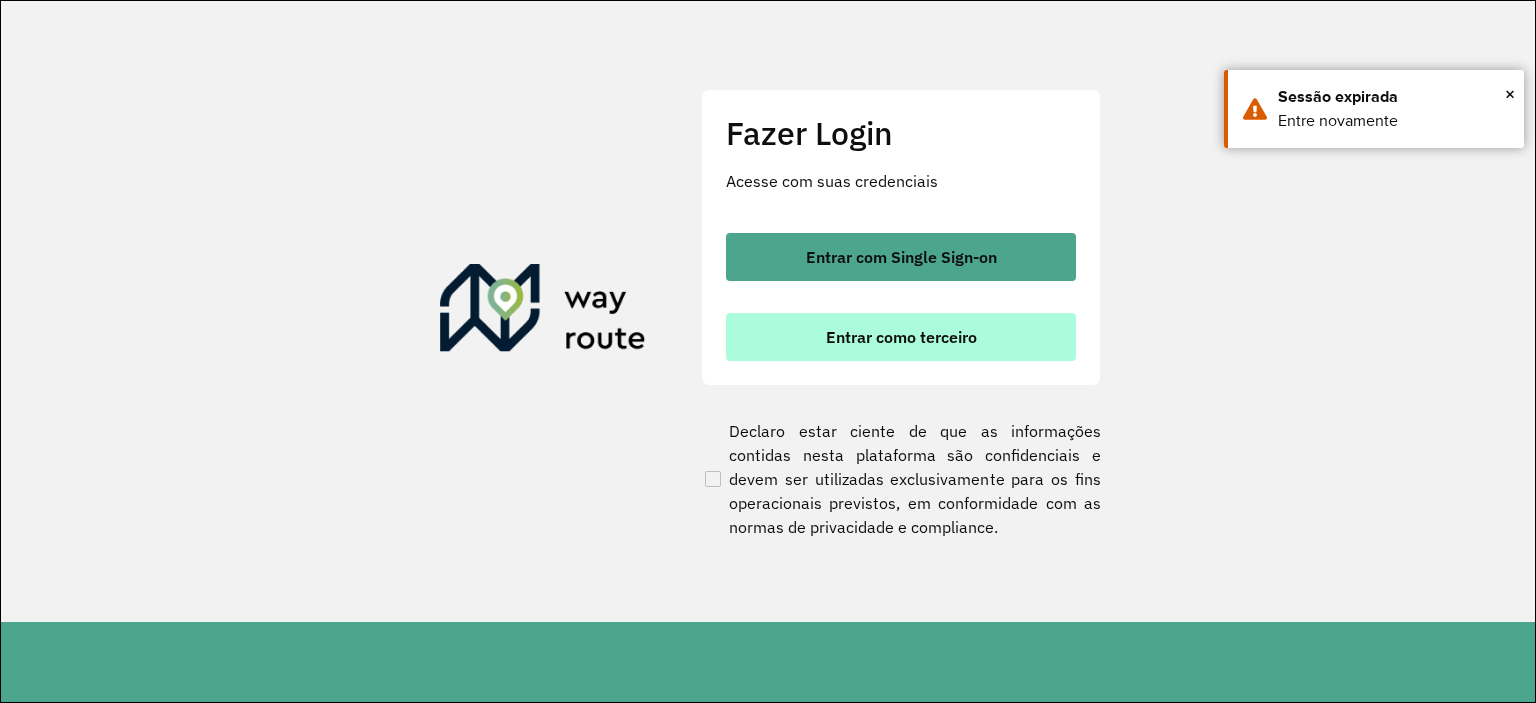 click on "Entrar como terceiro" at bounding box center [901, 337] 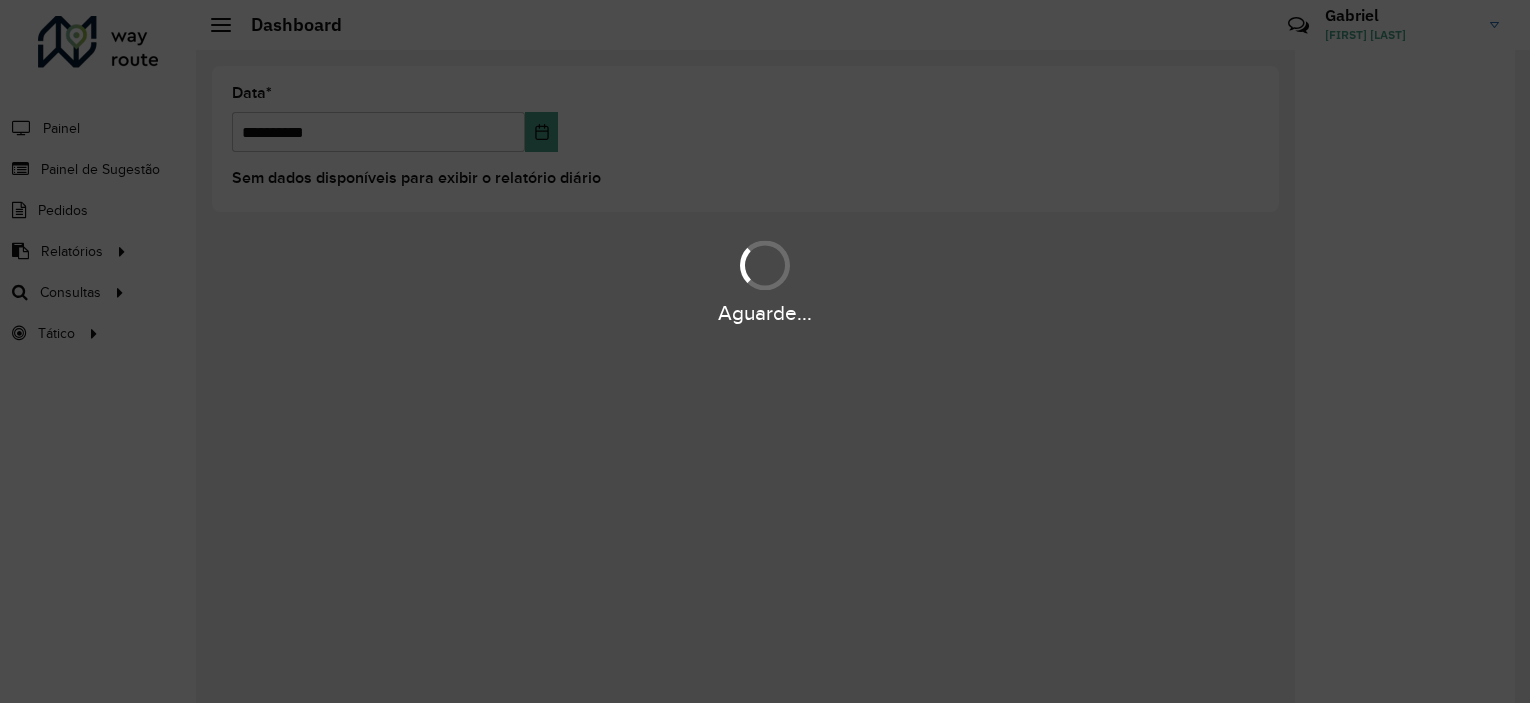 scroll, scrollTop: 0, scrollLeft: 0, axis: both 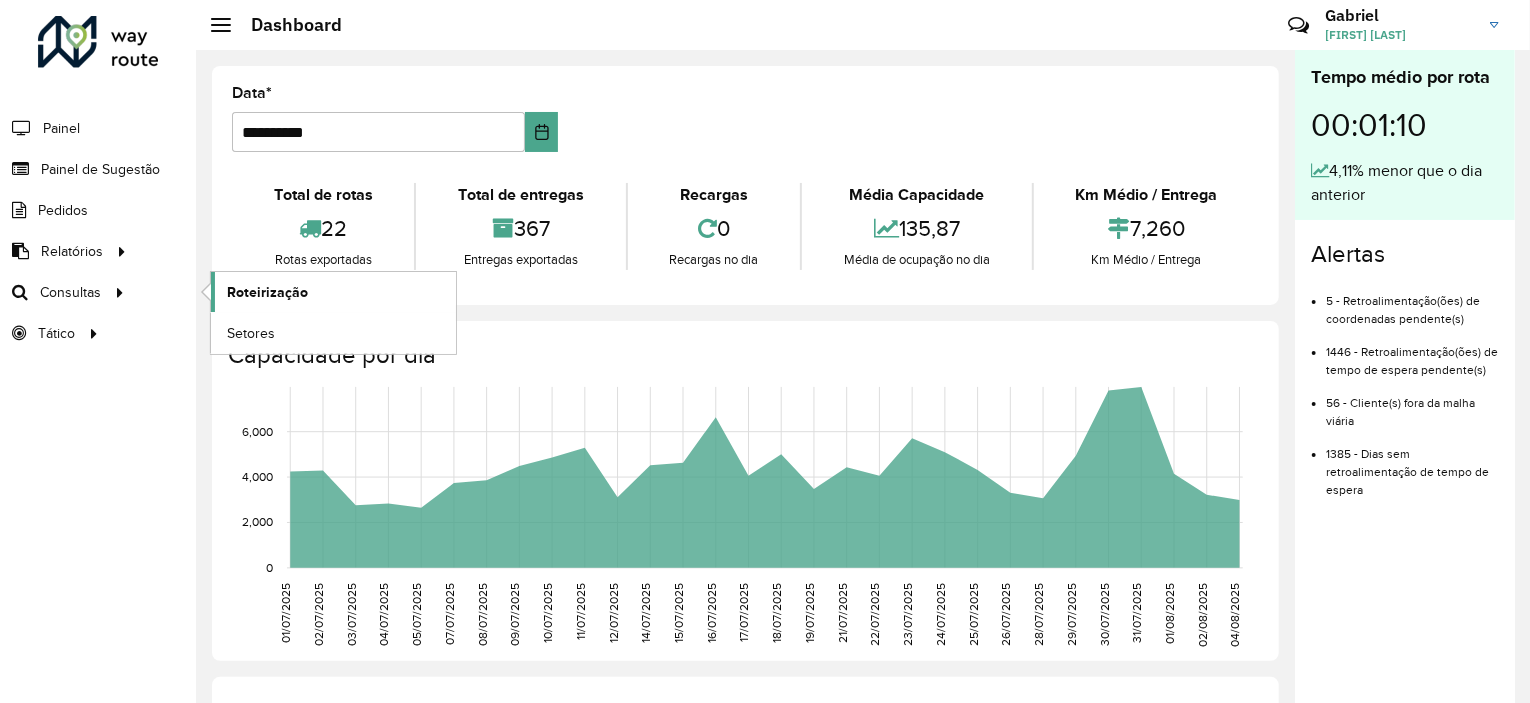 click on "Roteirização" 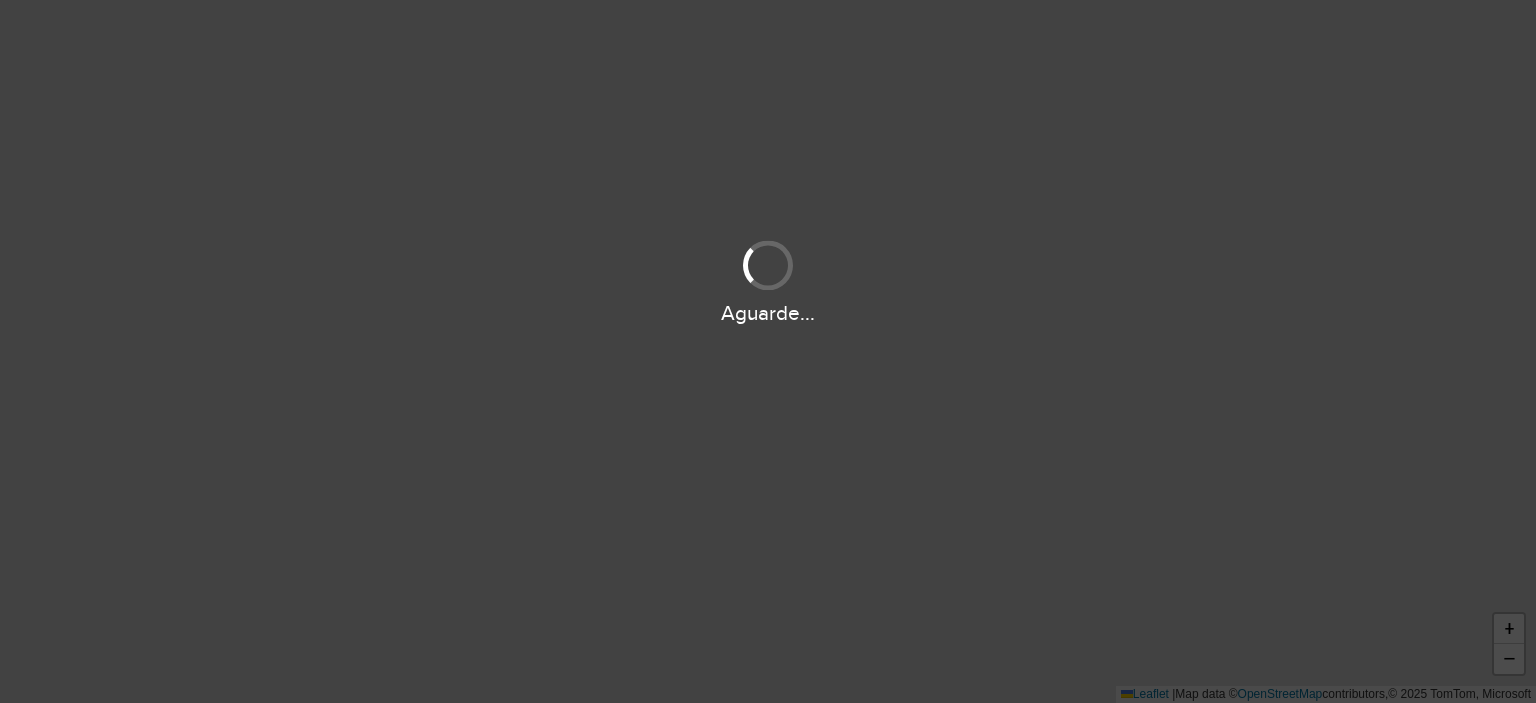 scroll, scrollTop: 0, scrollLeft: 0, axis: both 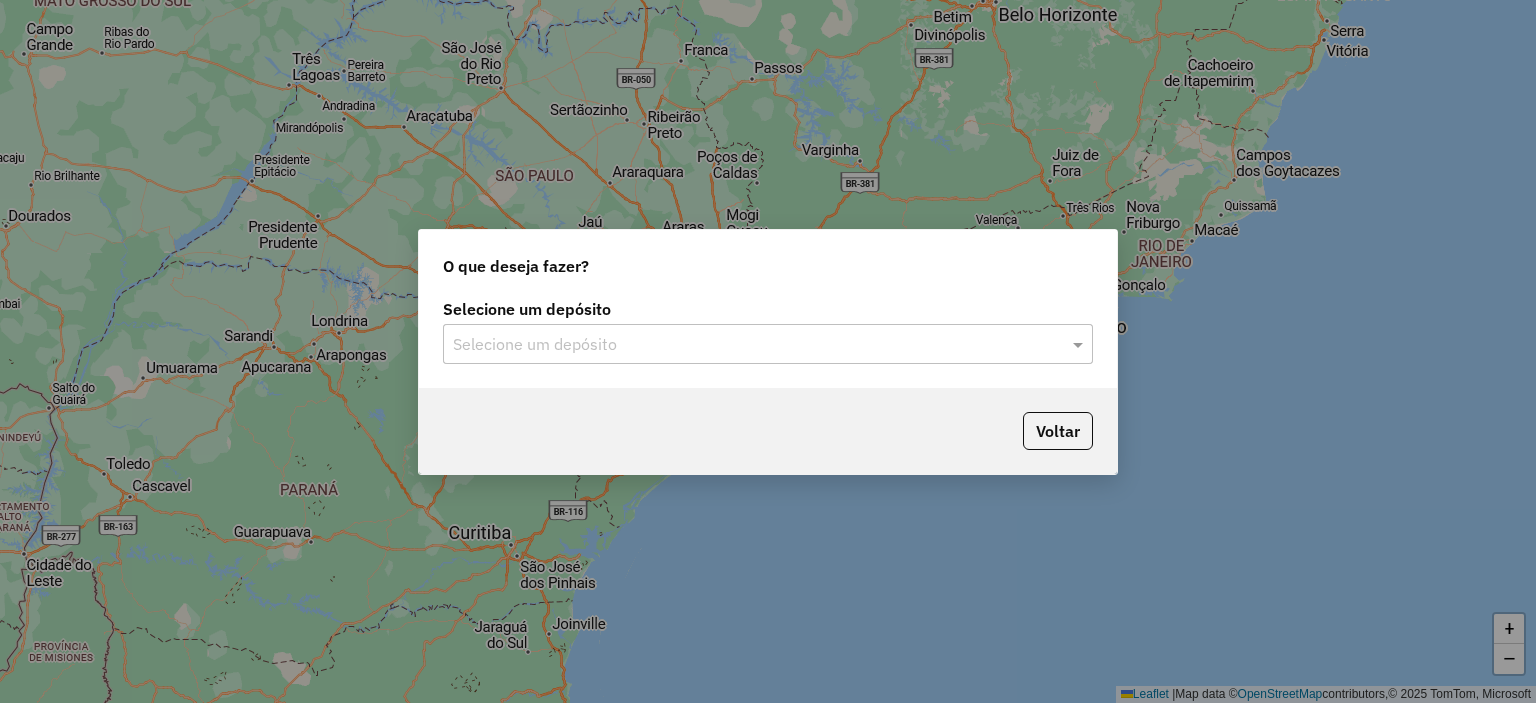 click 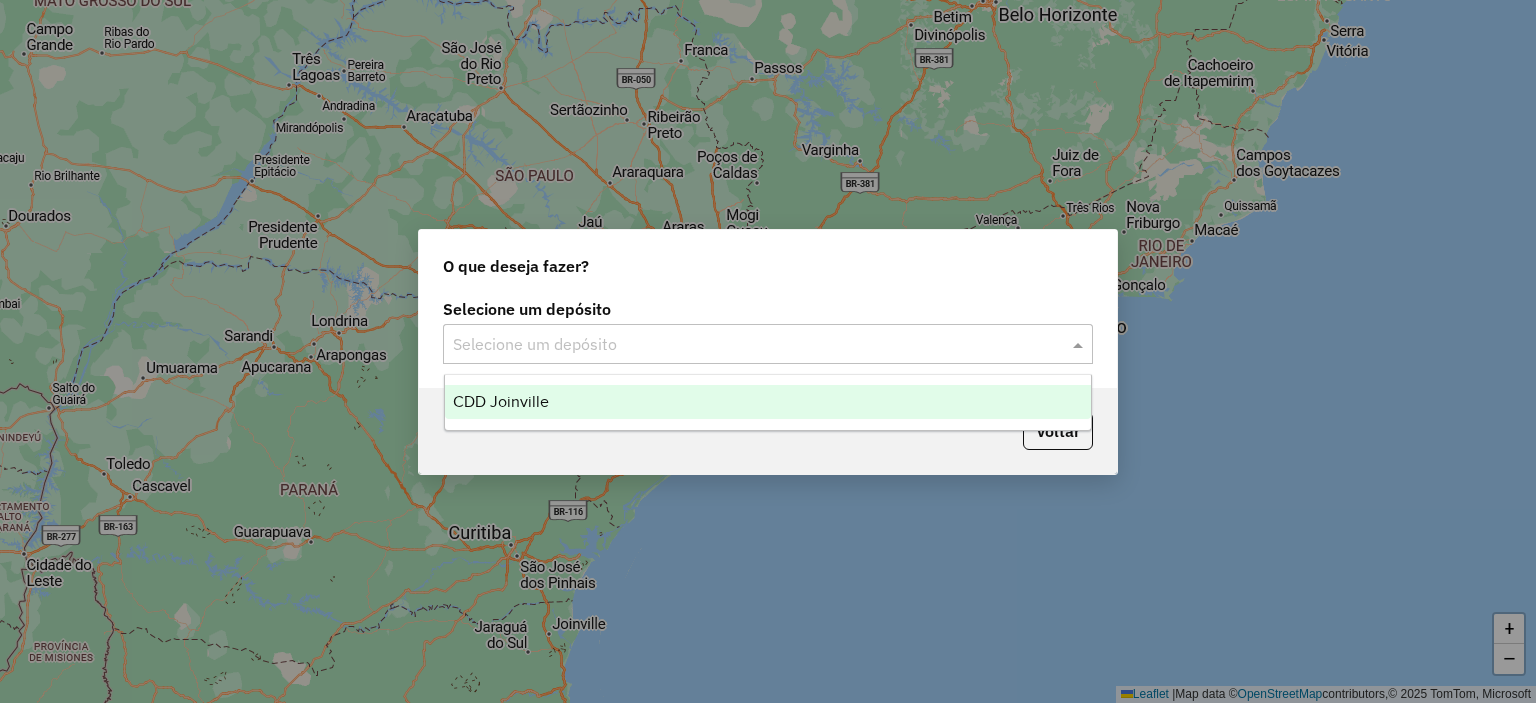 click on "CDD Joinville" at bounding box center [768, 402] 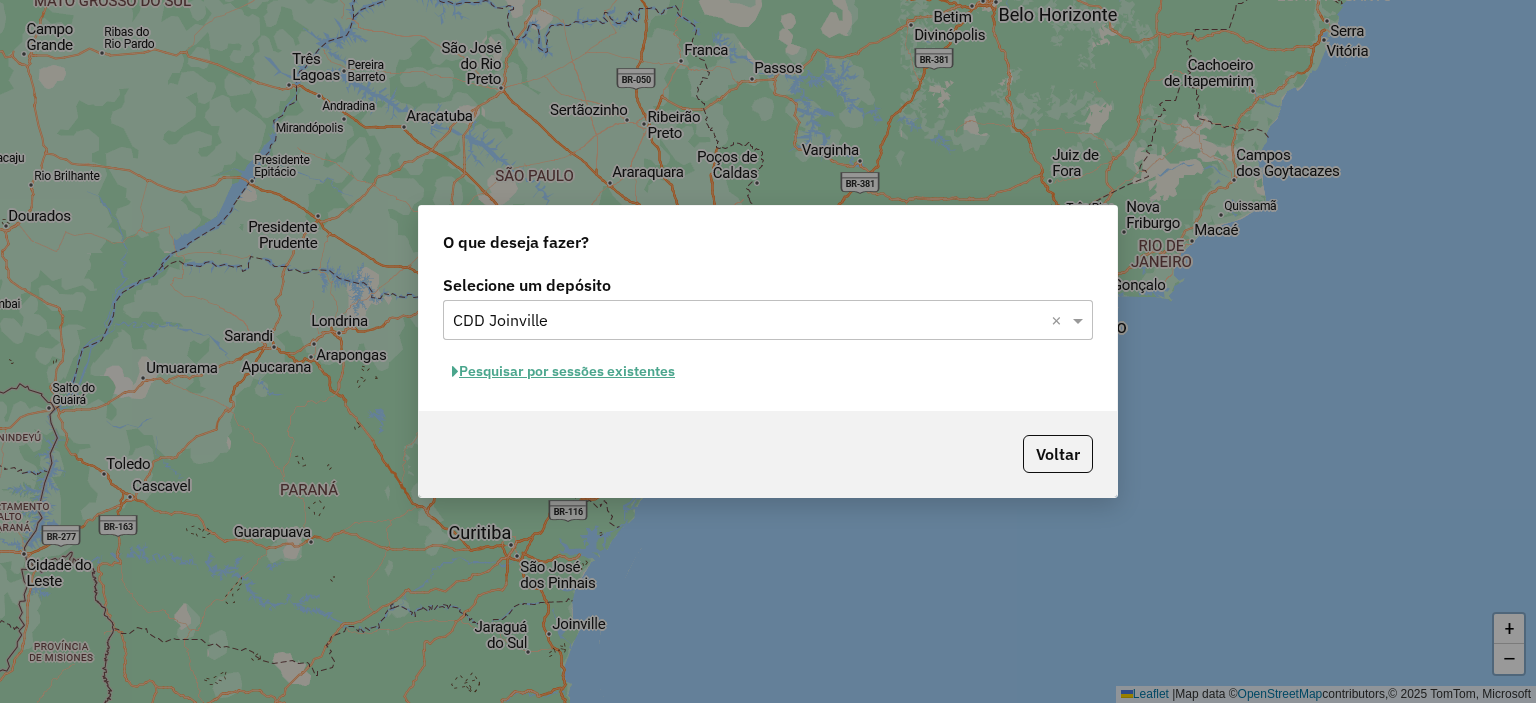 click on "Pesquisar por sessões existentes" 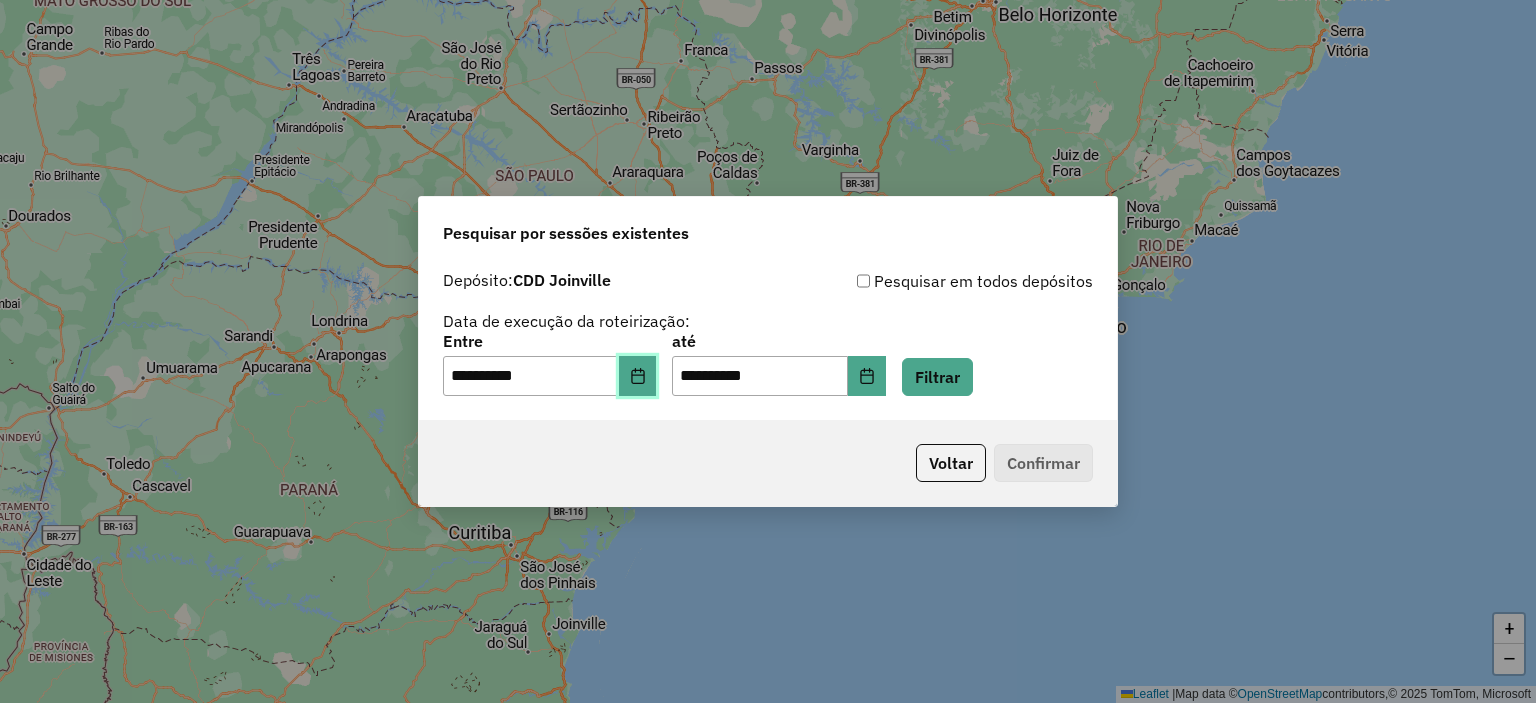 click 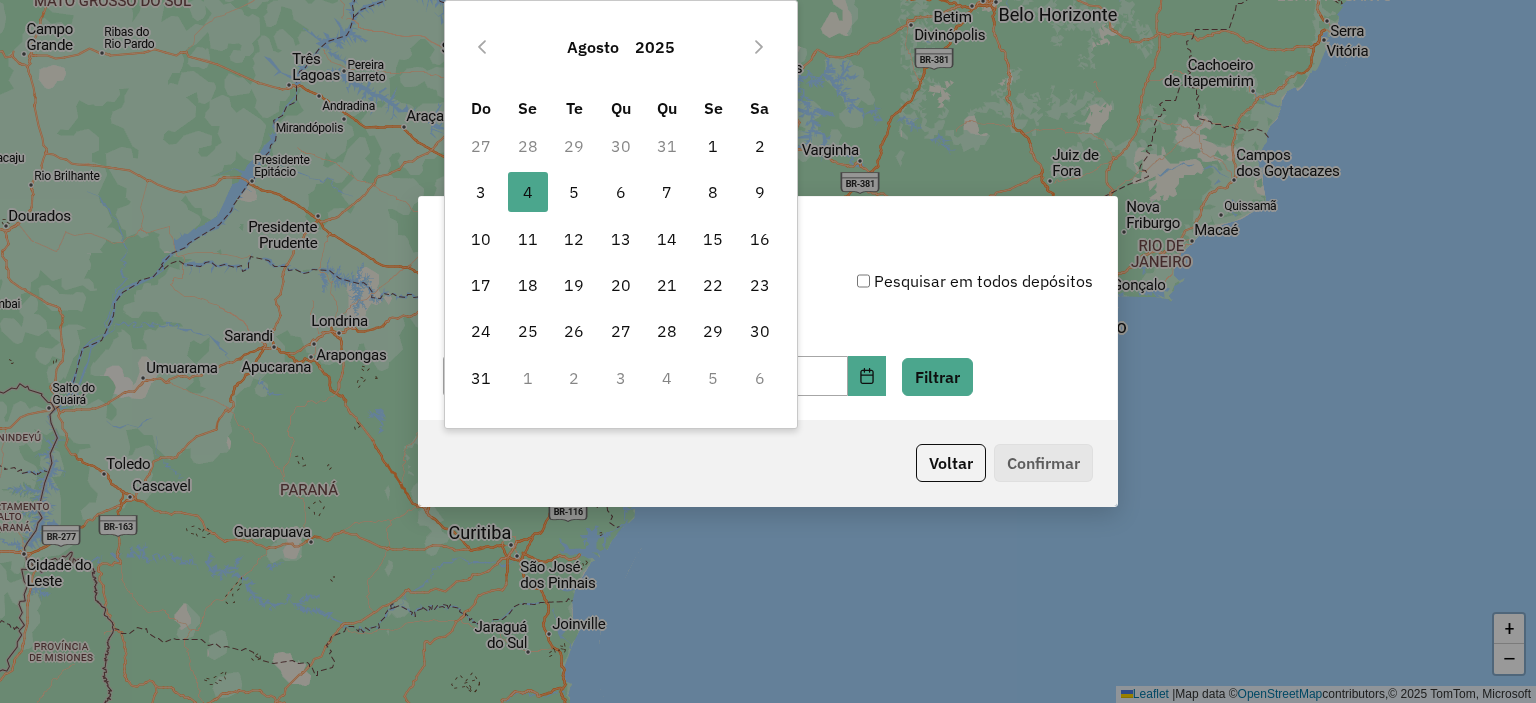 click on "**********" 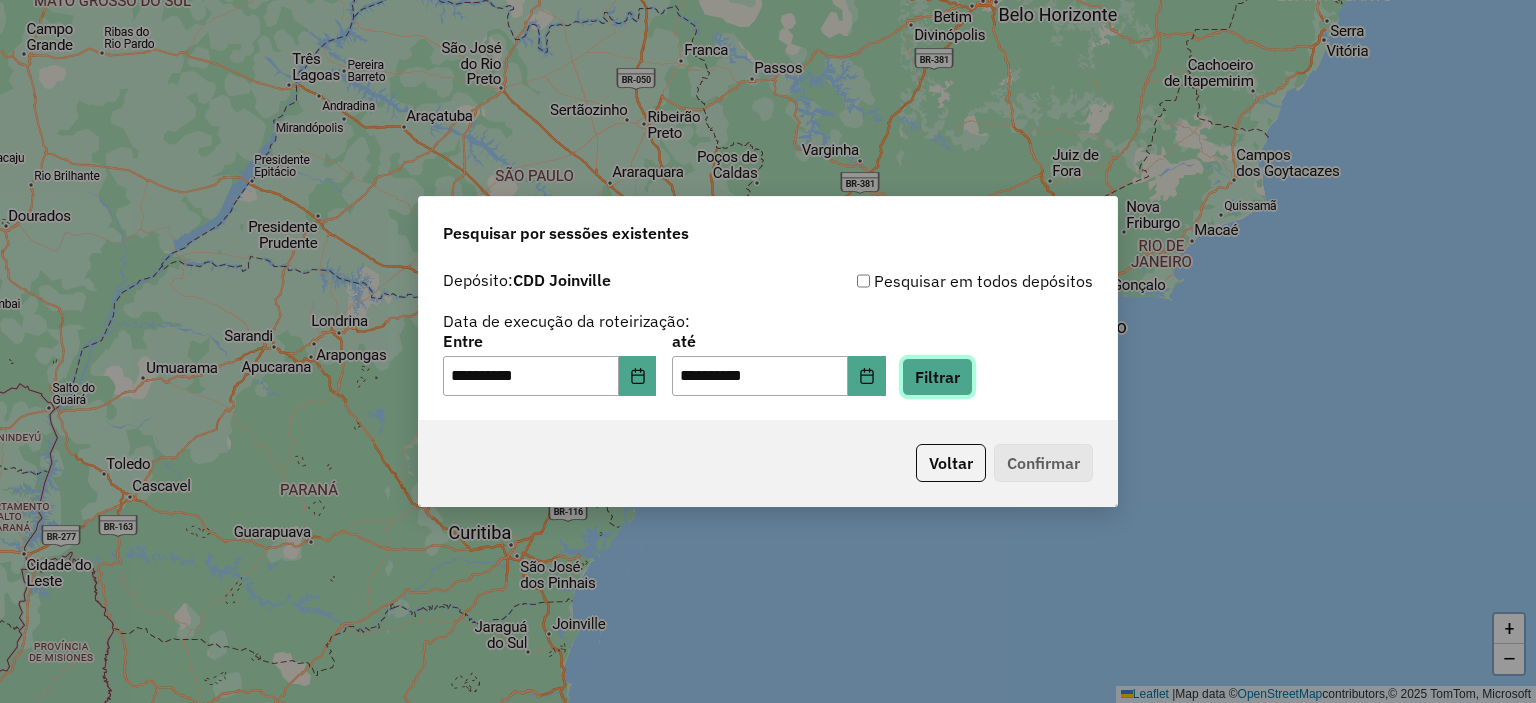 click on "Filtrar" 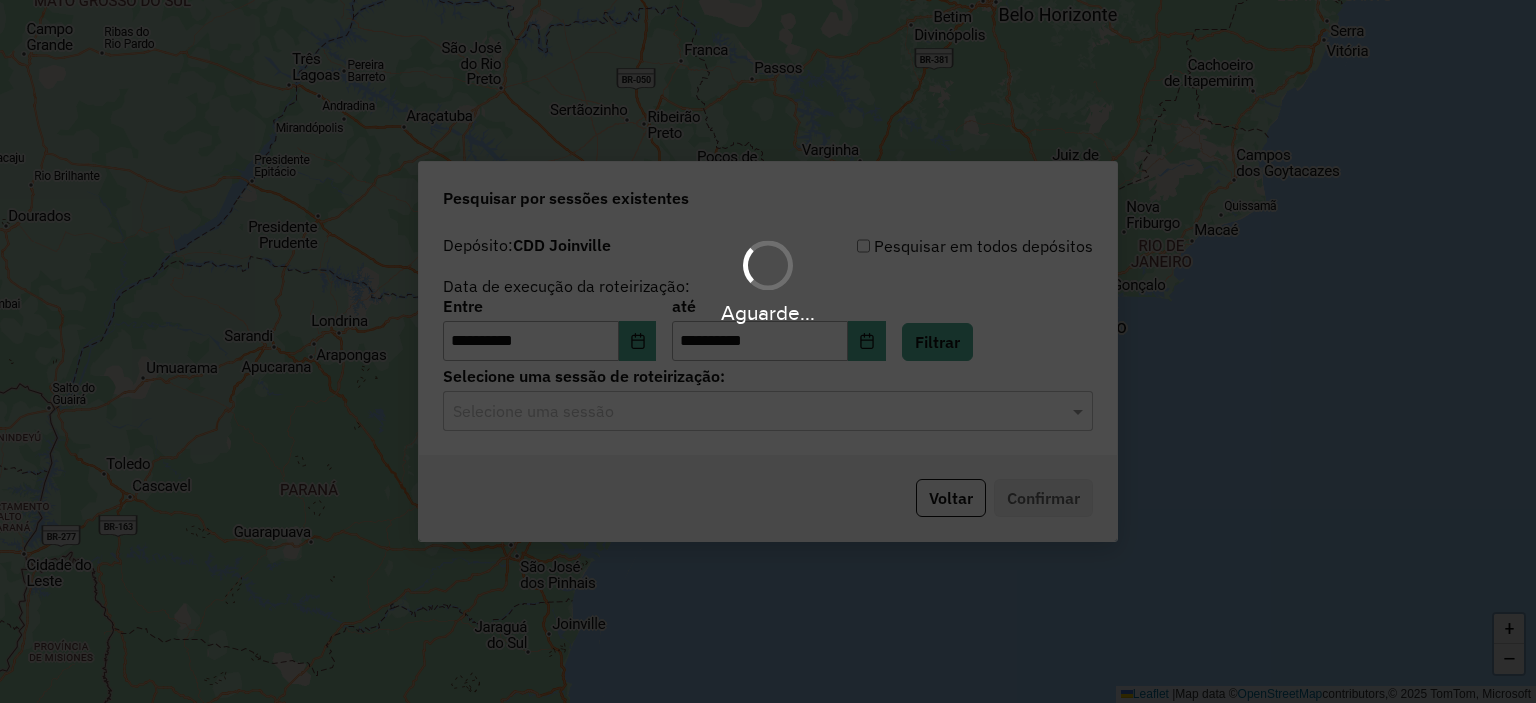 click on "Aguarde..." at bounding box center [768, 351] 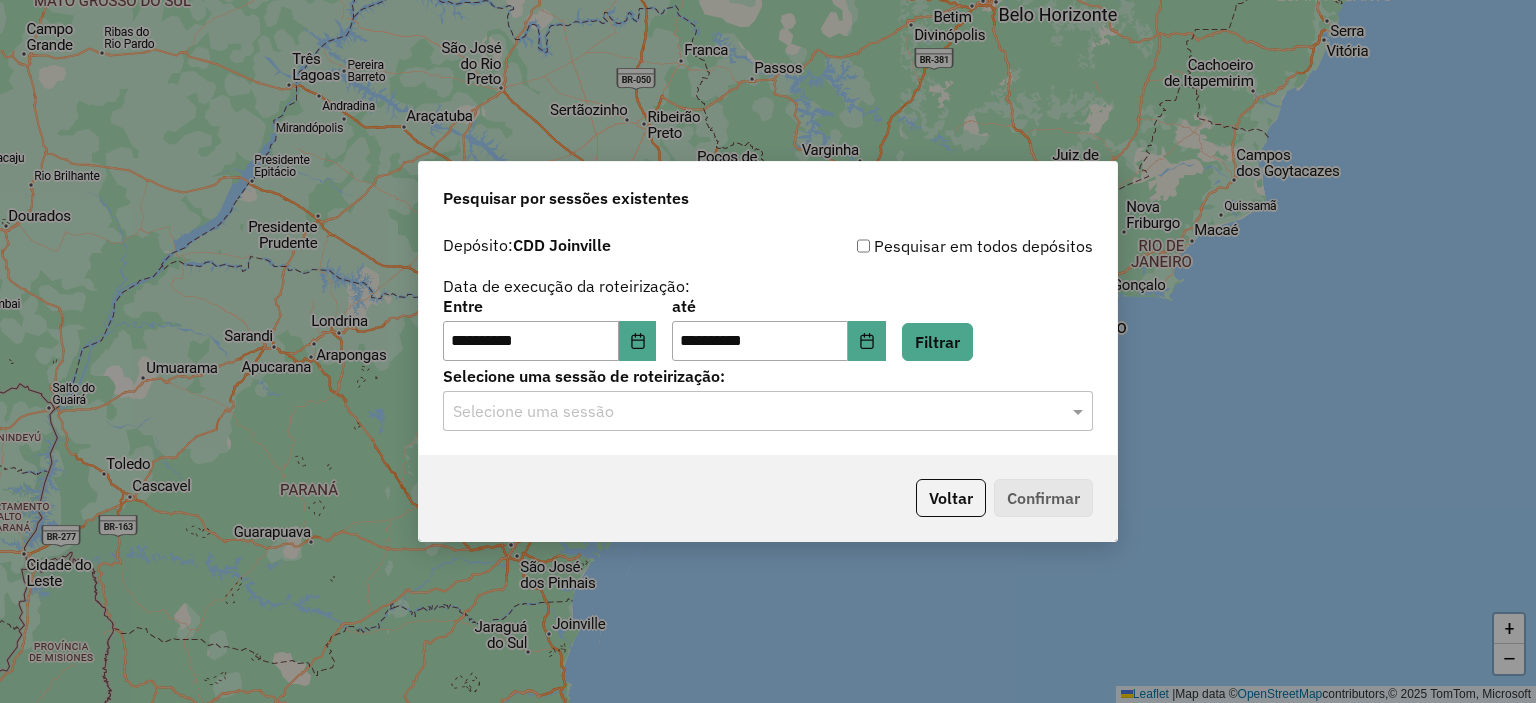 click 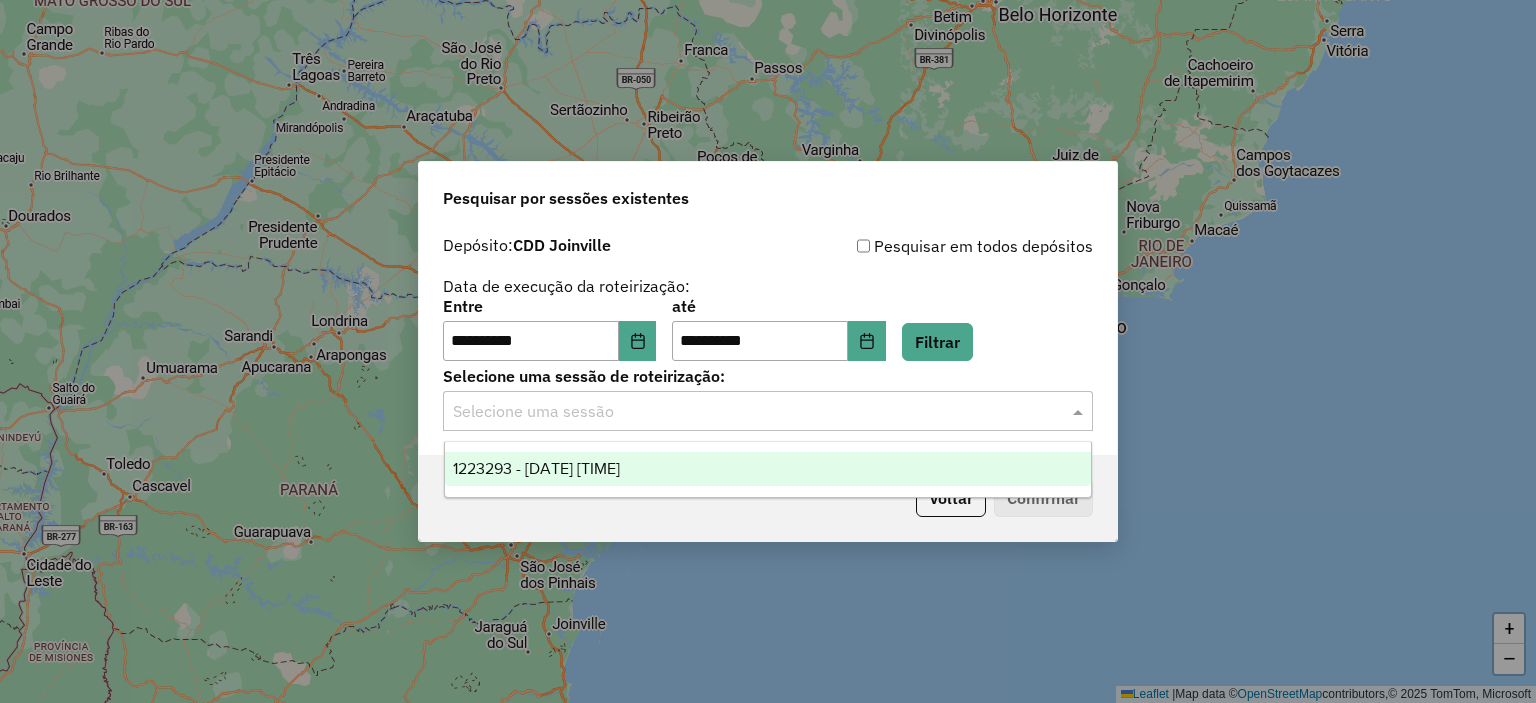 click on "1223293 - 04/08/2025 18:07" at bounding box center (768, 469) 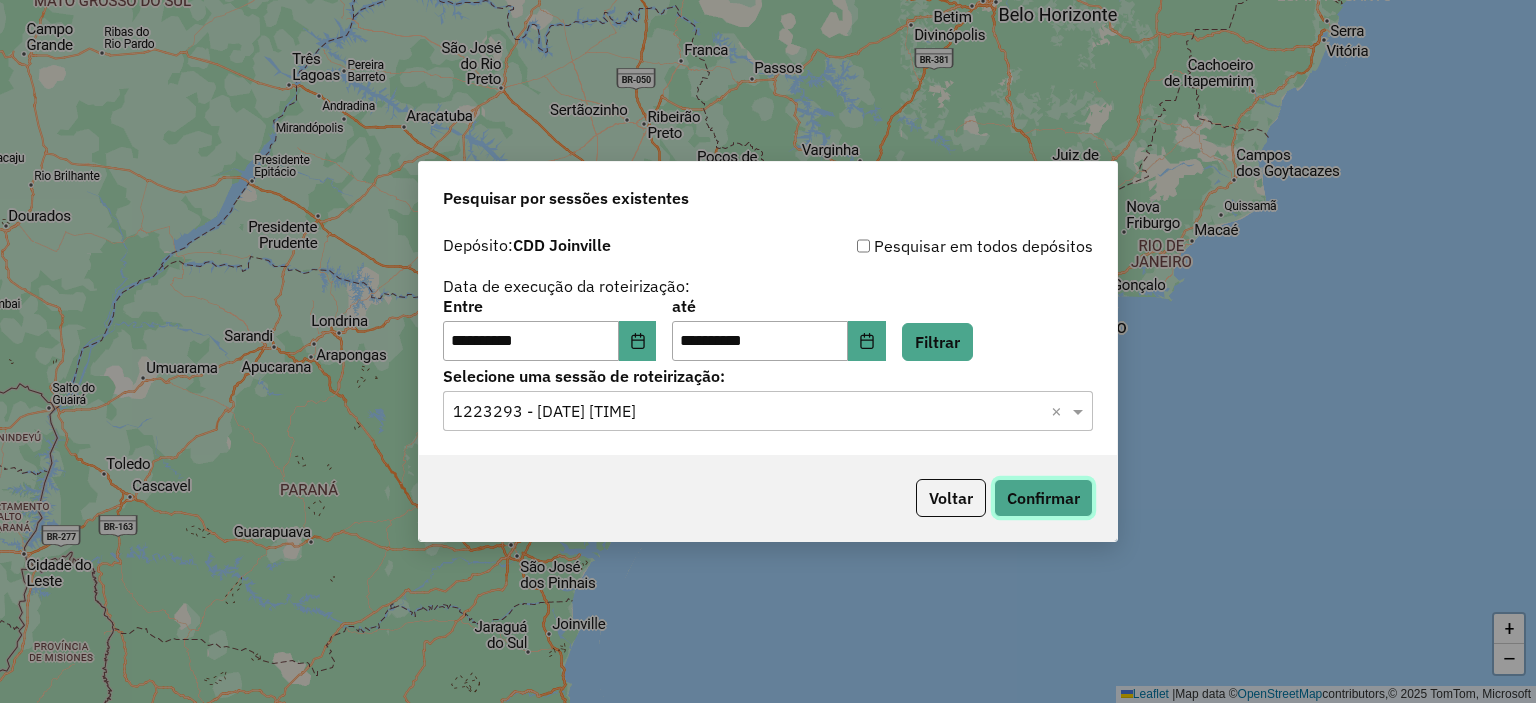 click on "Confirmar" 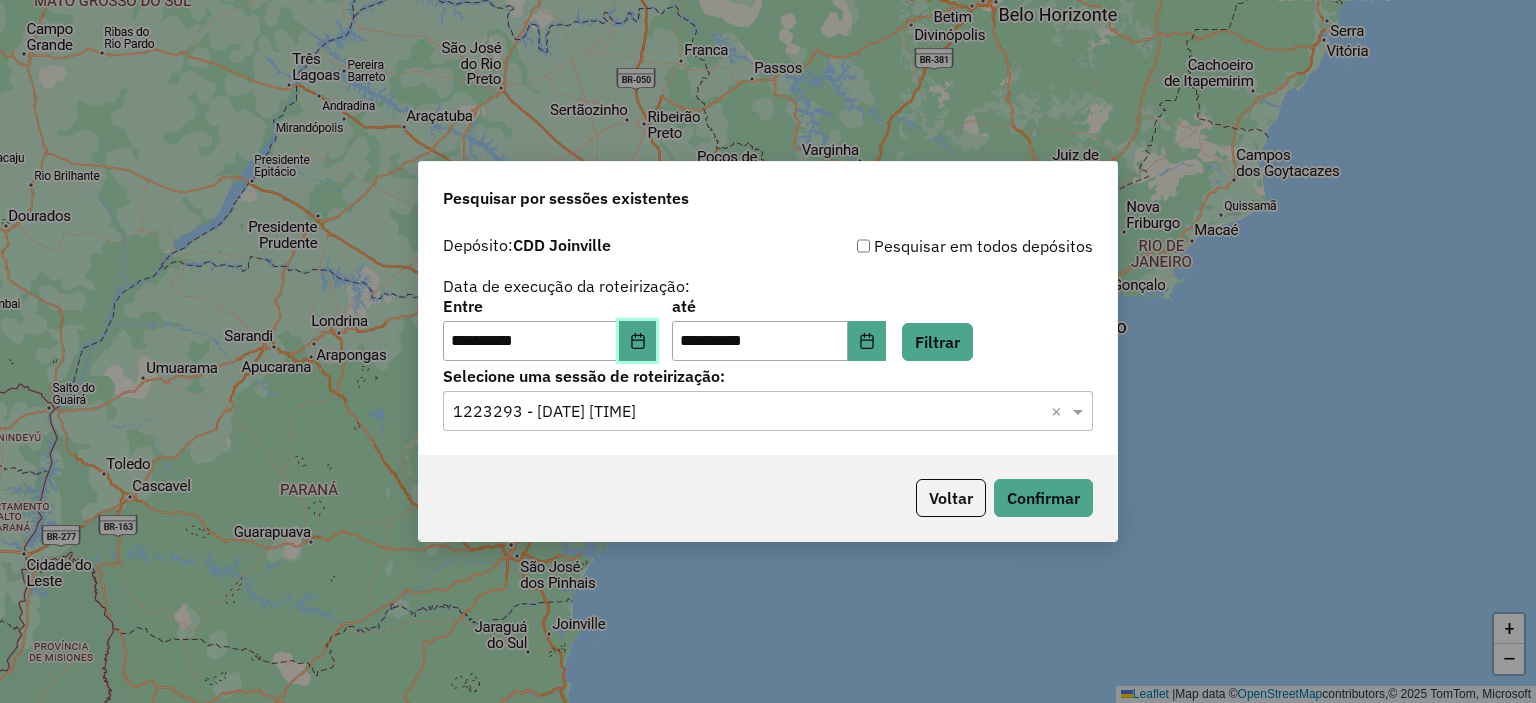 click at bounding box center [638, 341] 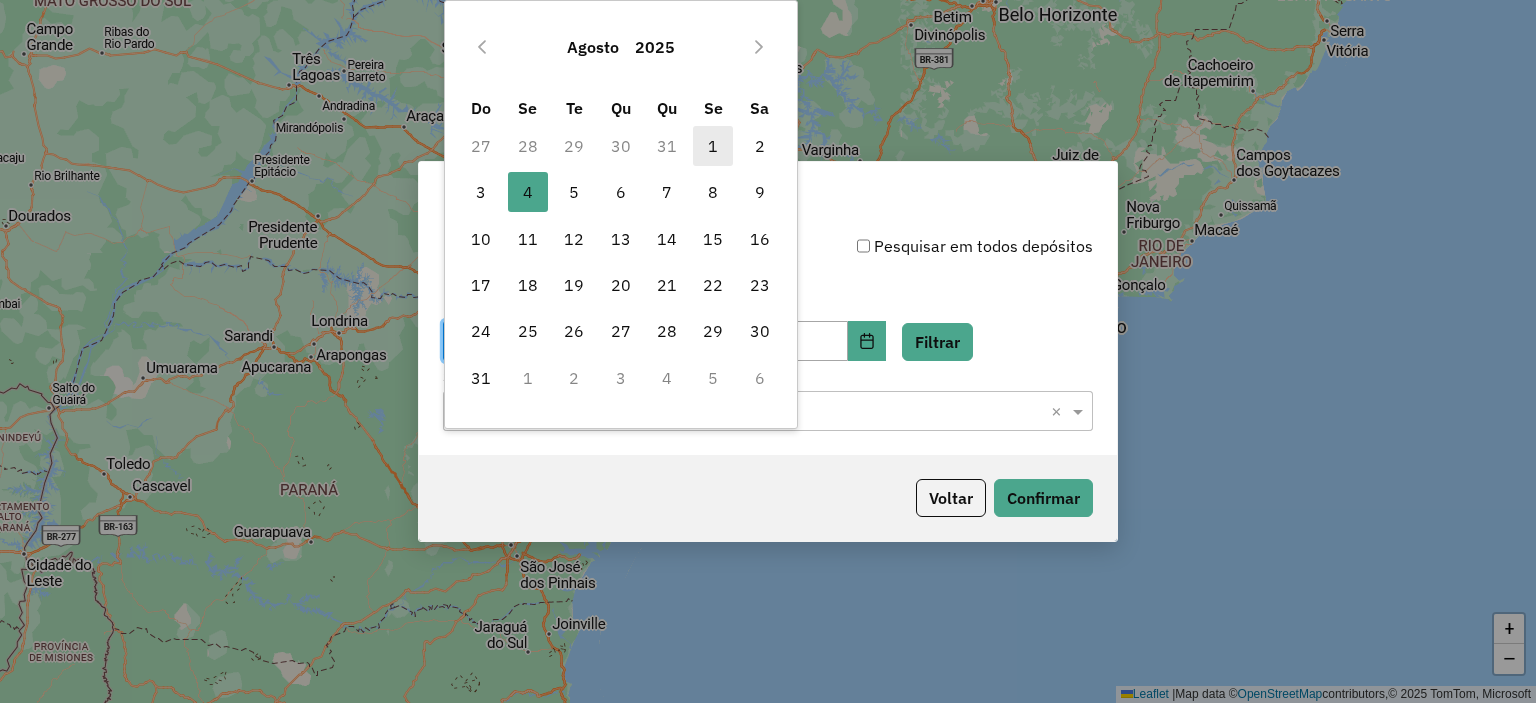 click on "1" at bounding box center [713, 146] 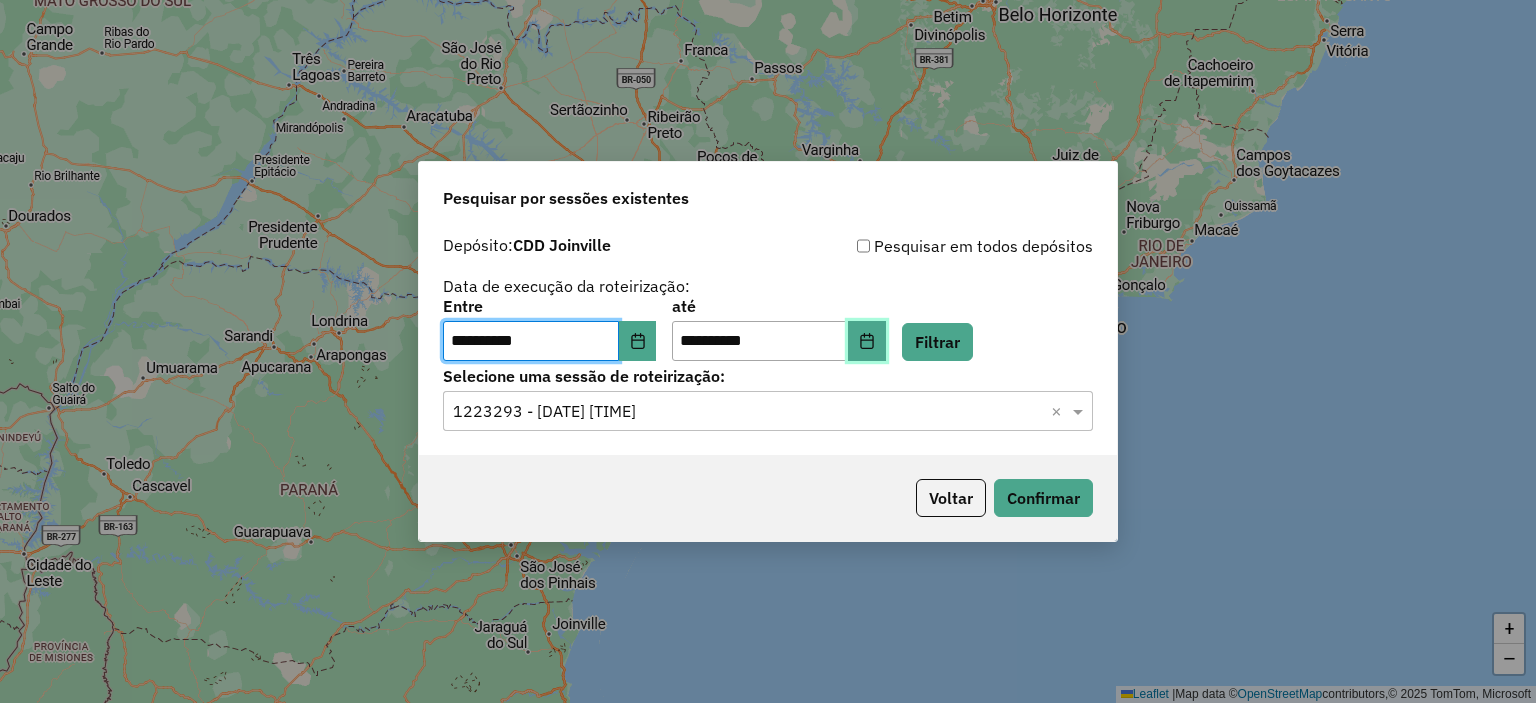 click at bounding box center (867, 341) 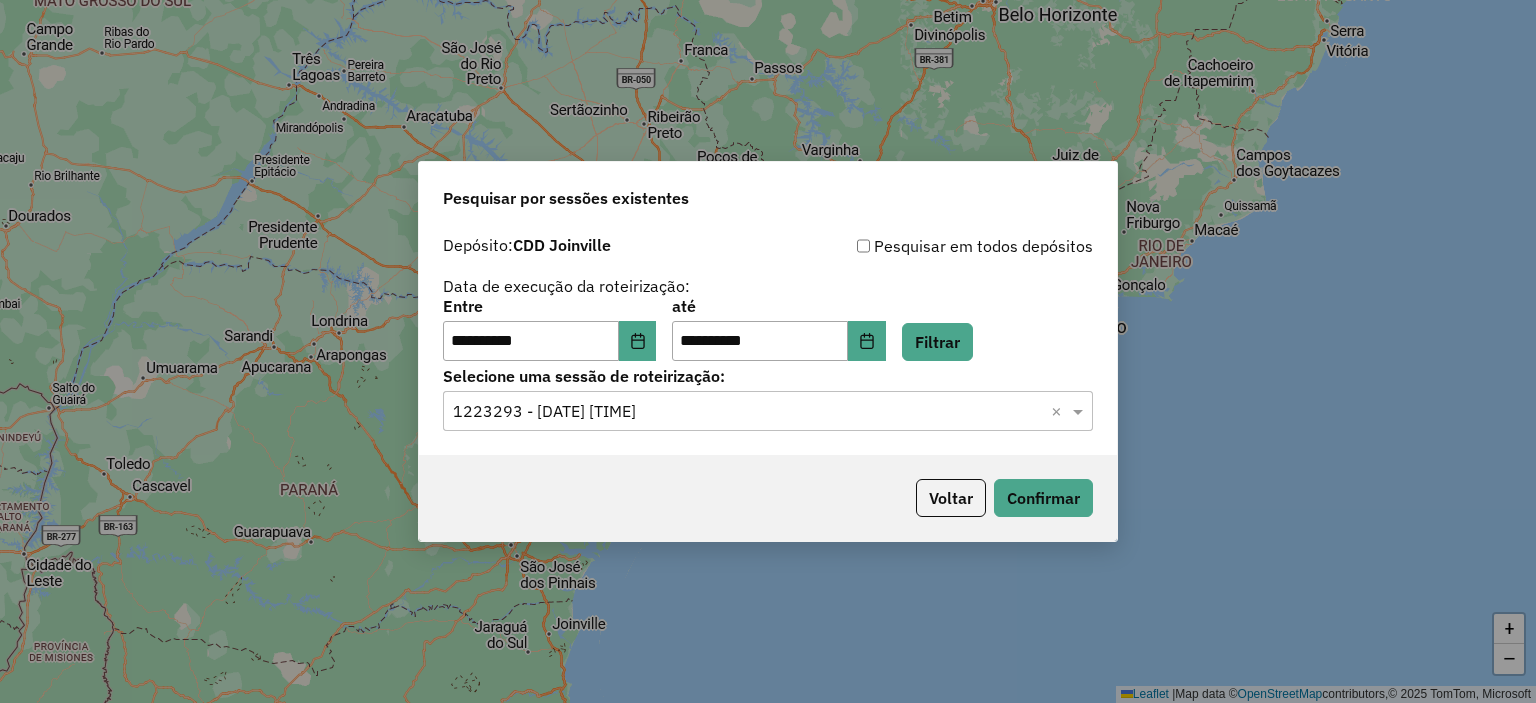 click on "**********" 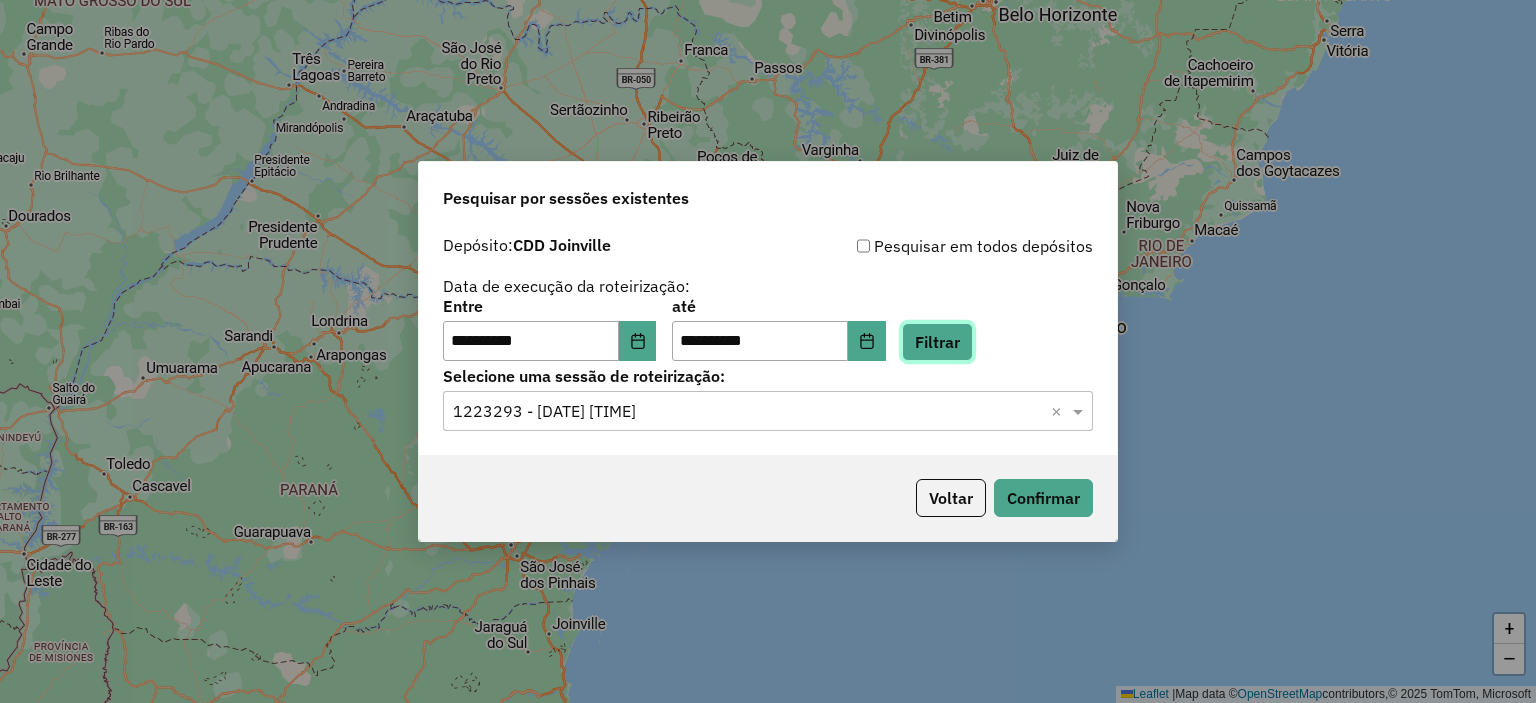 click on "Filtrar" 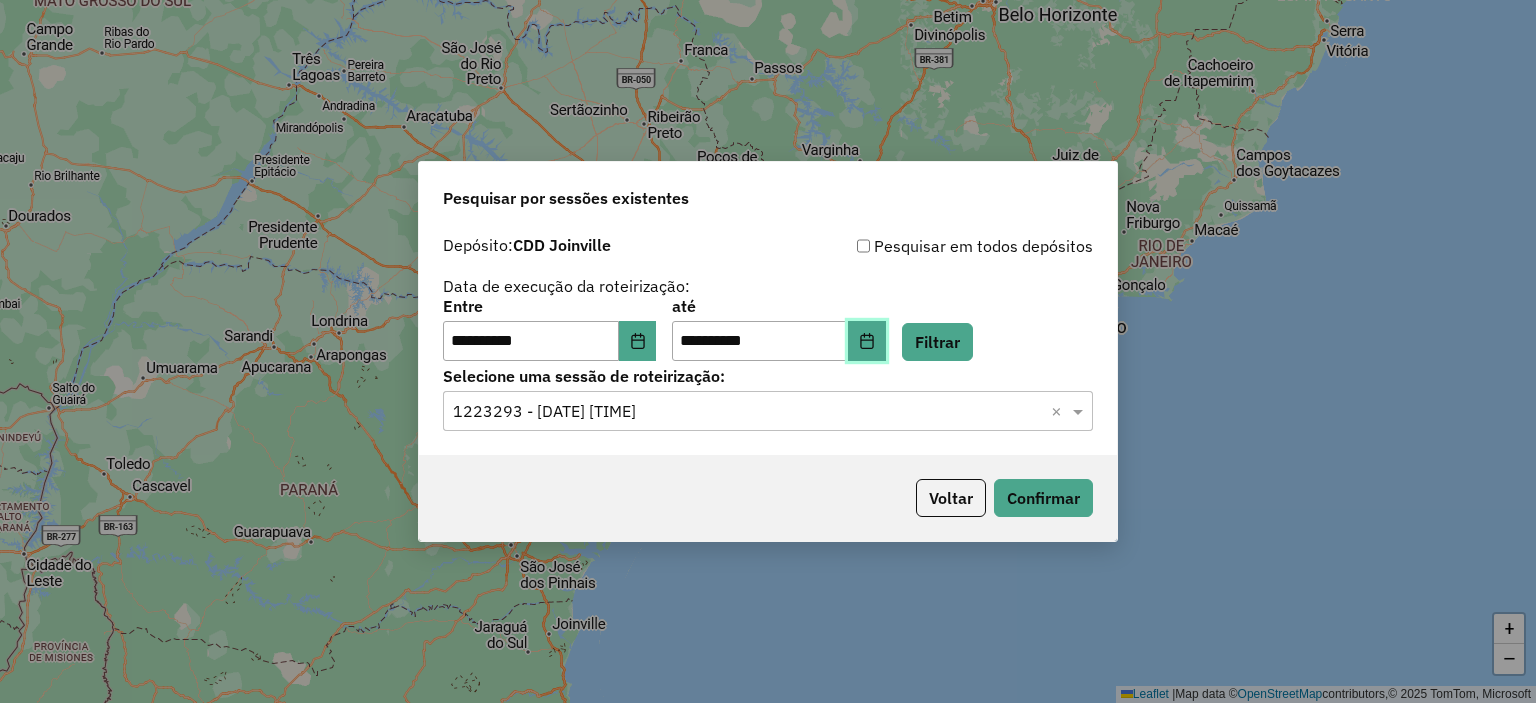 click at bounding box center (867, 341) 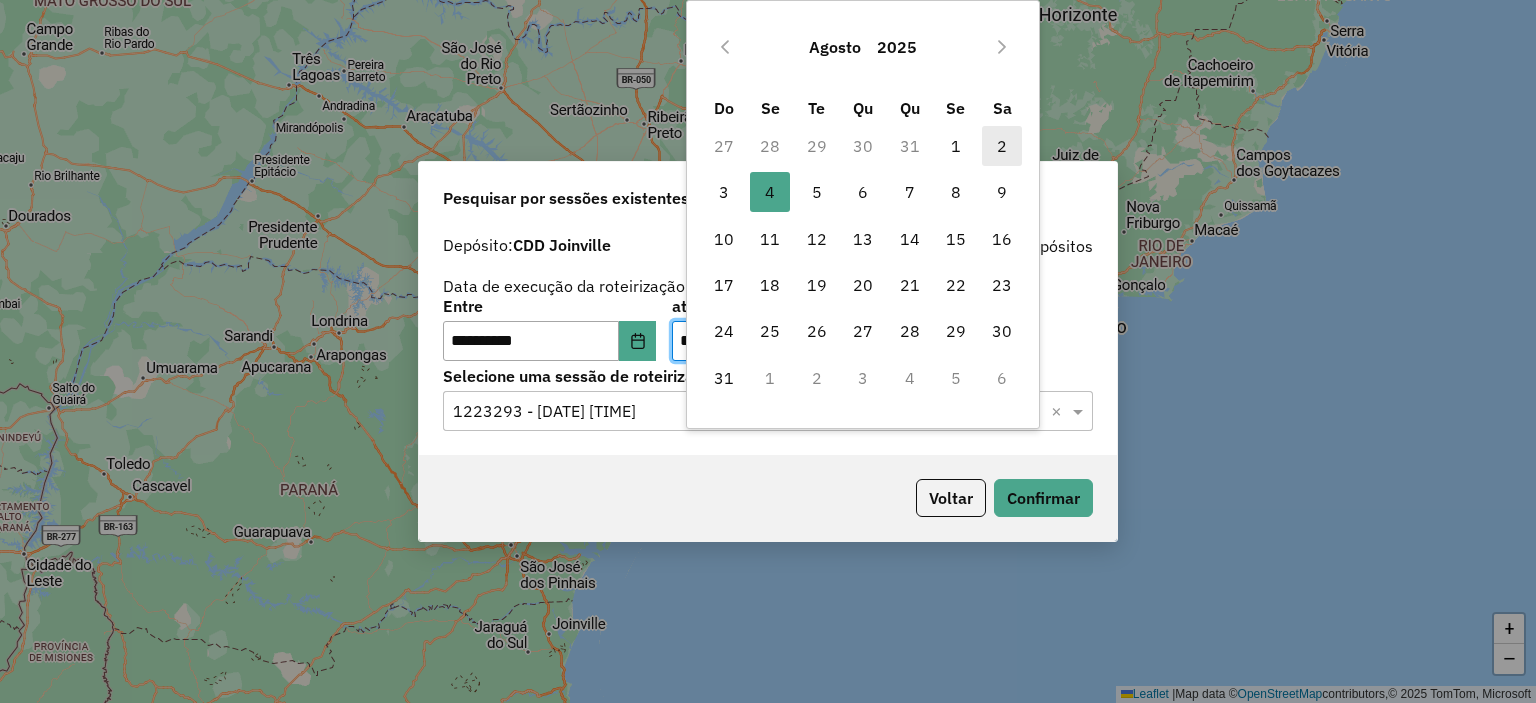 click on "2" at bounding box center (1002, 146) 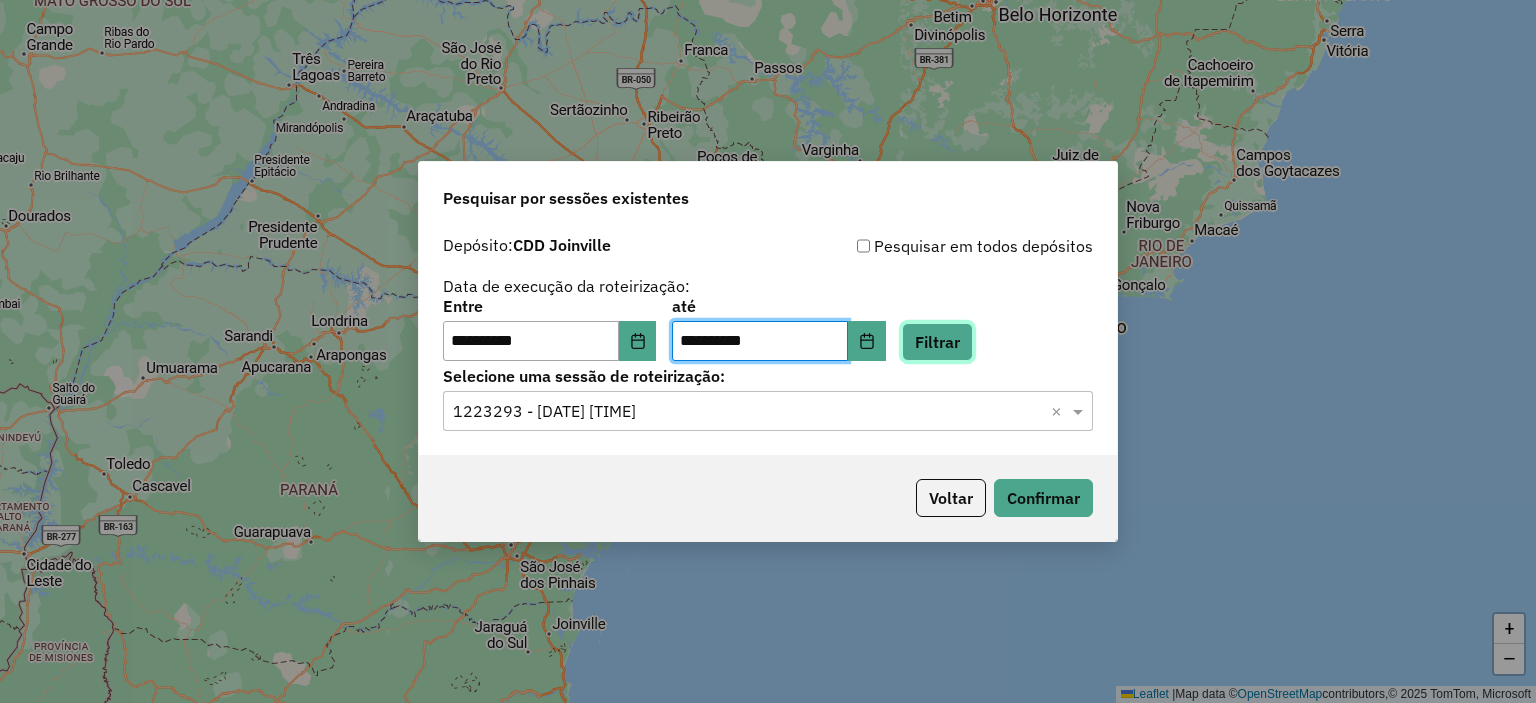 click on "Filtrar" 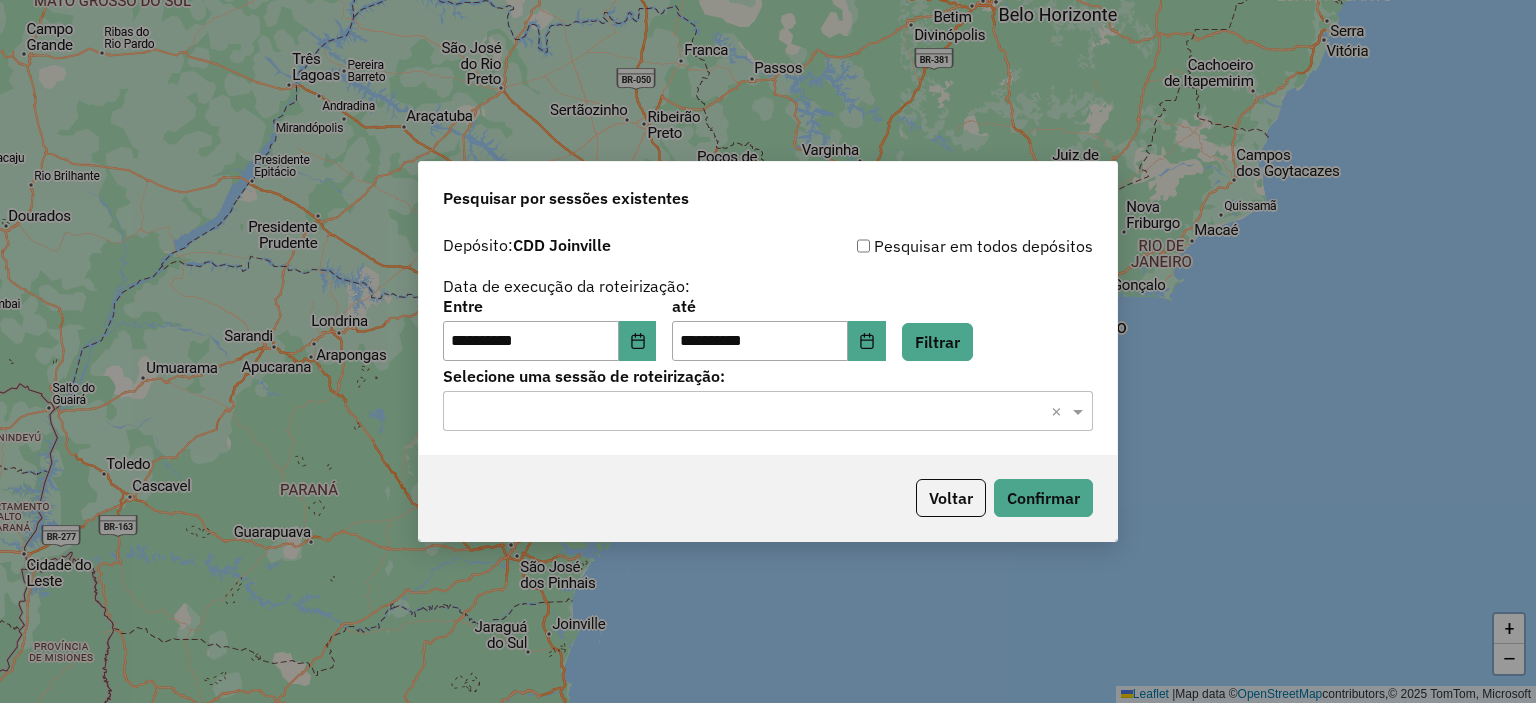 click 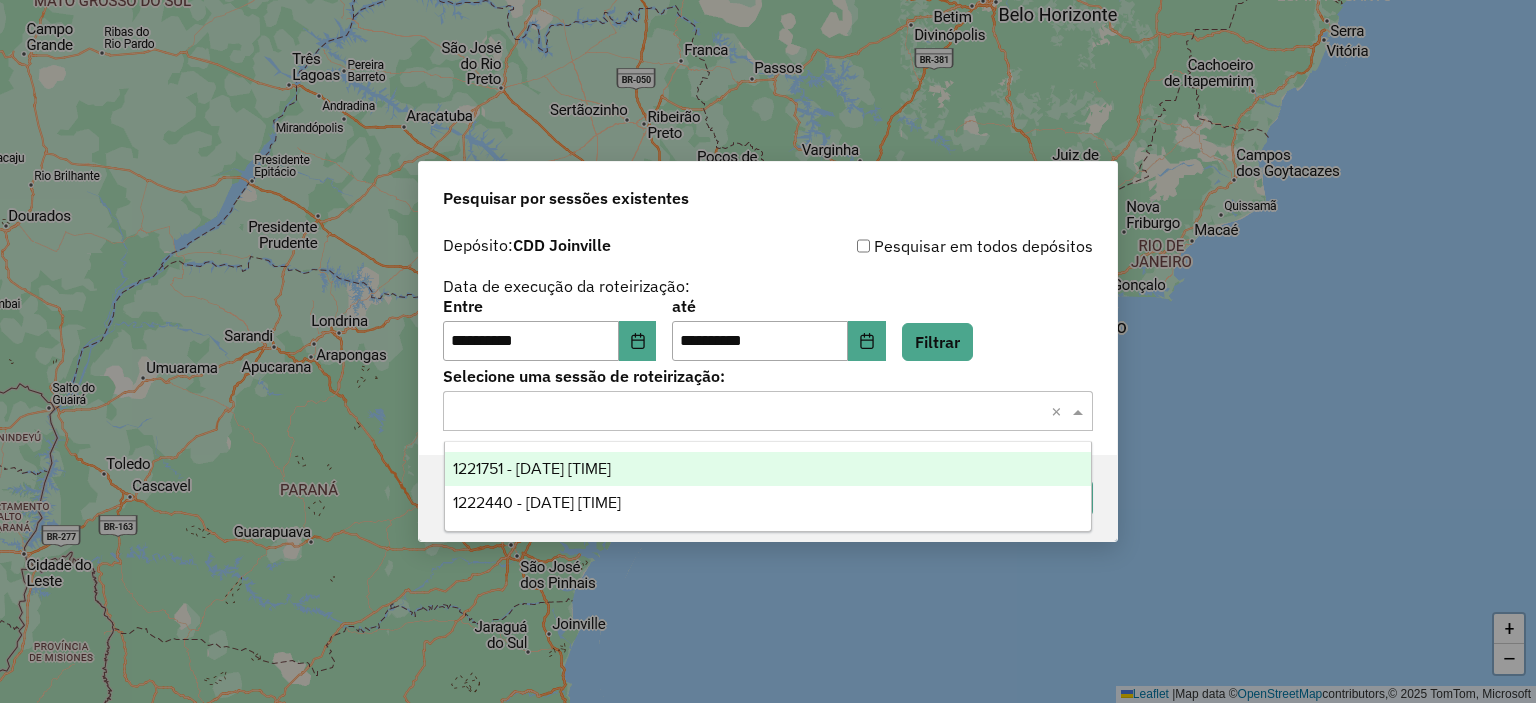 click on "1221751 - 01/08/2025 19:55" at bounding box center (532, 468) 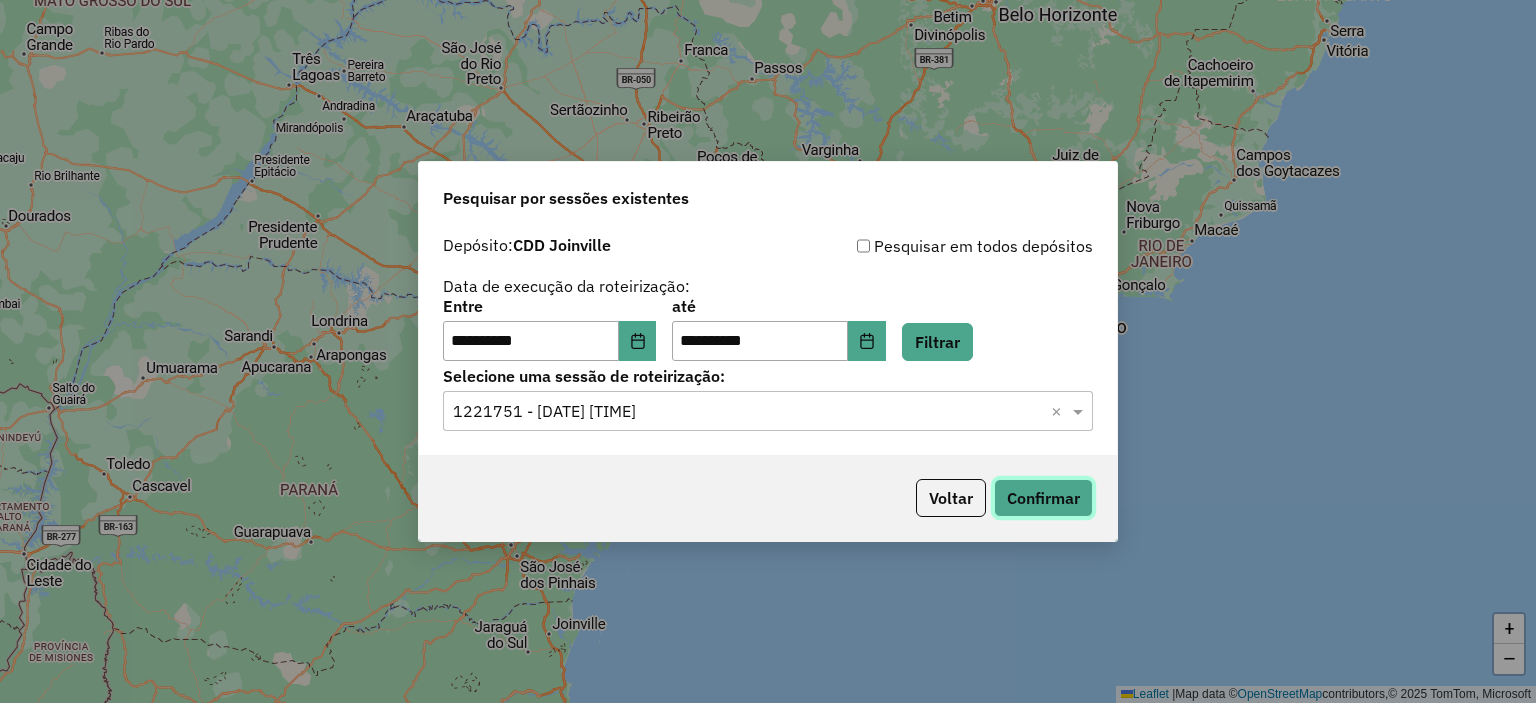 click on "Confirmar" 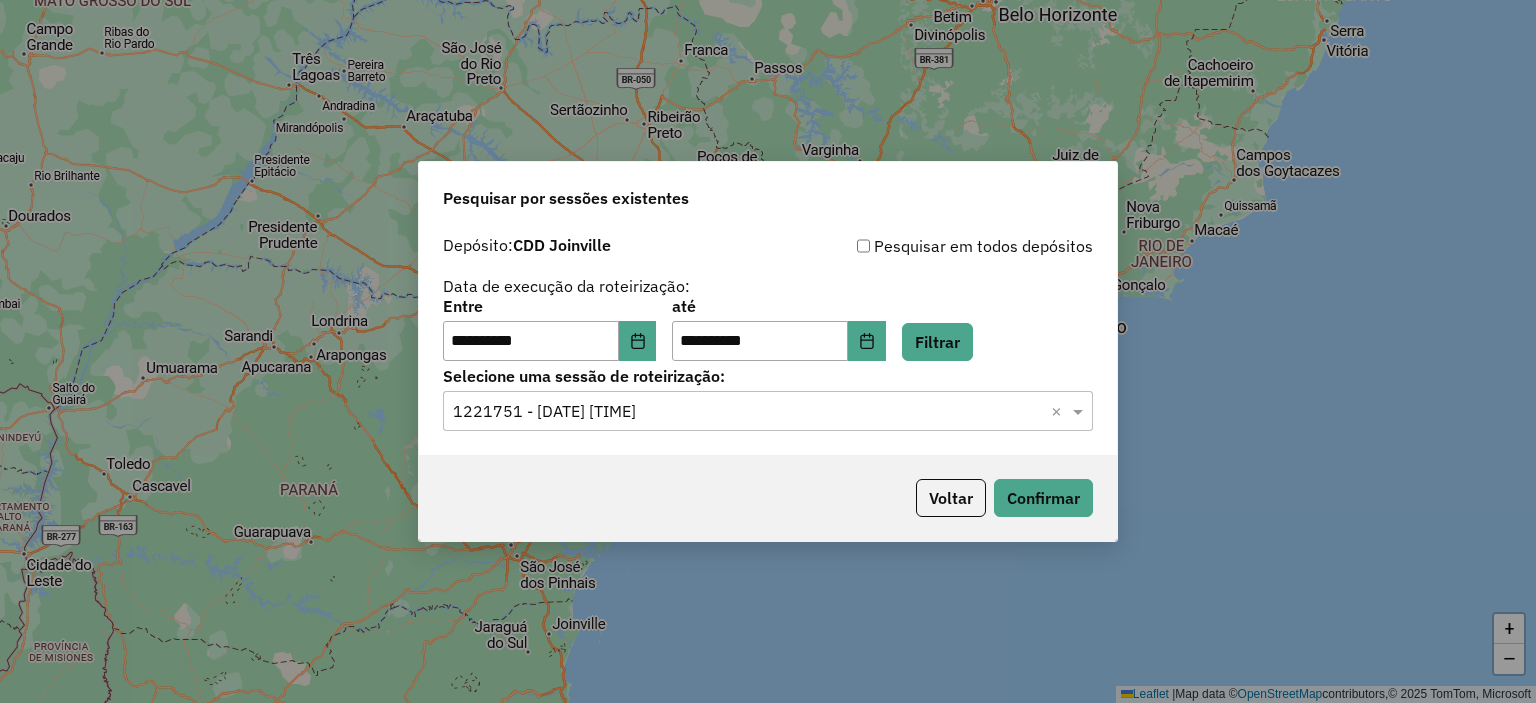 click 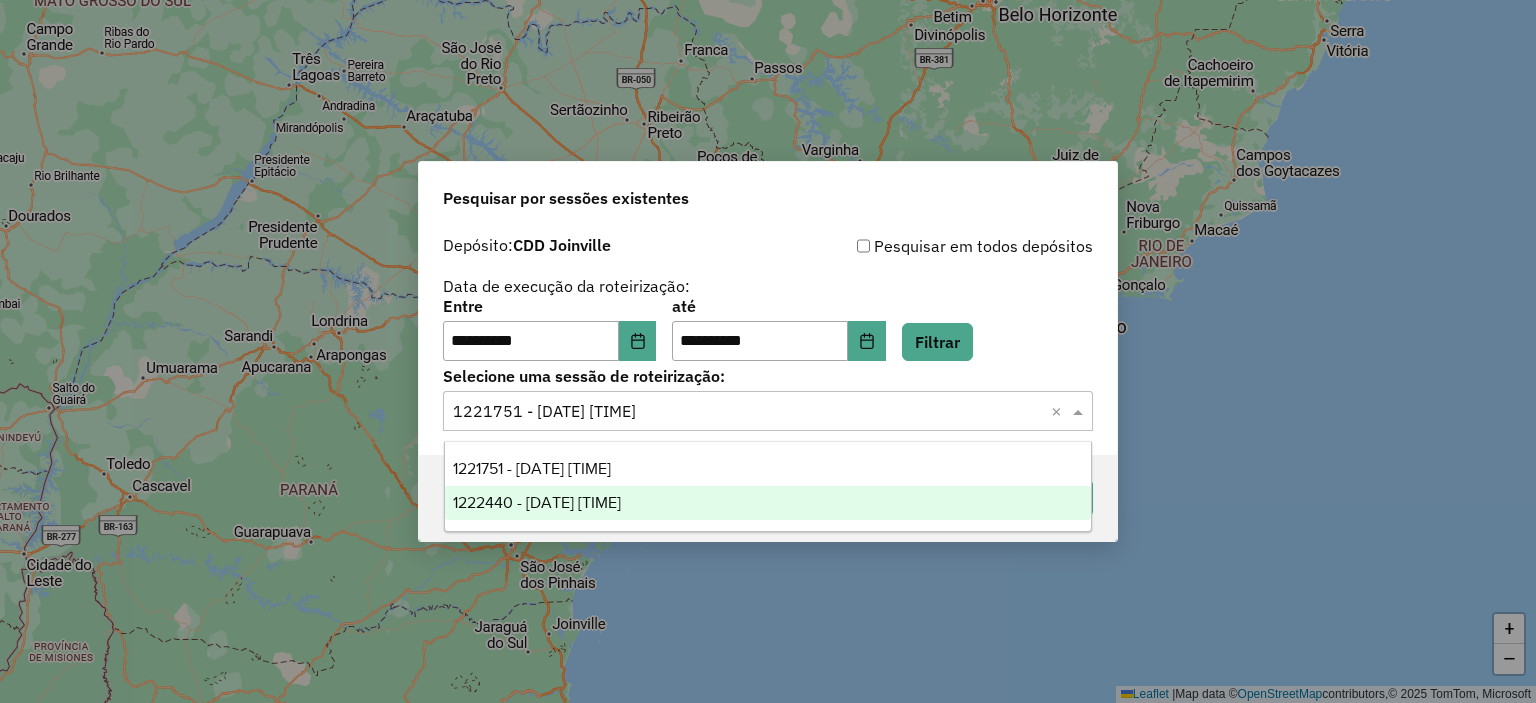 click on "1222440 - 02/08/2025 19:03" at bounding box center (768, 503) 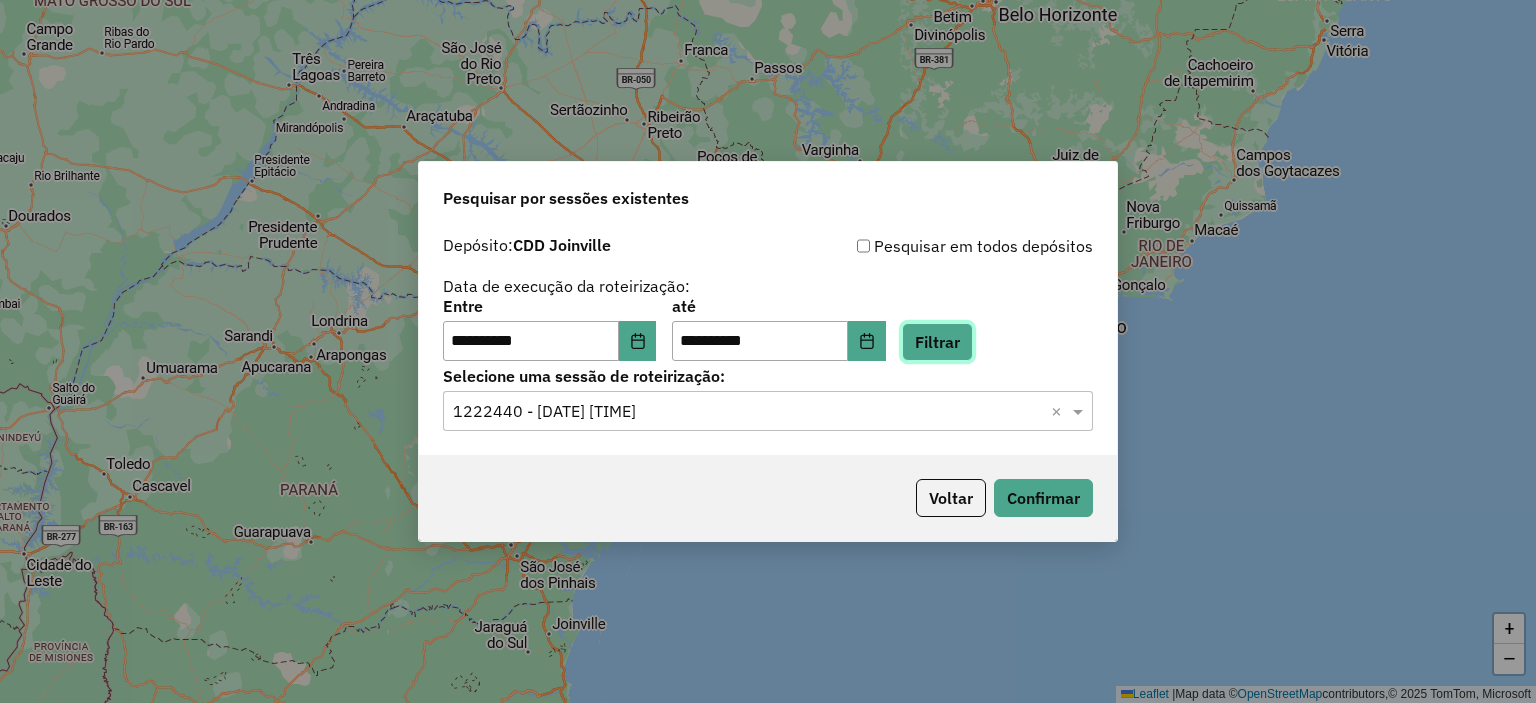 click on "Filtrar" 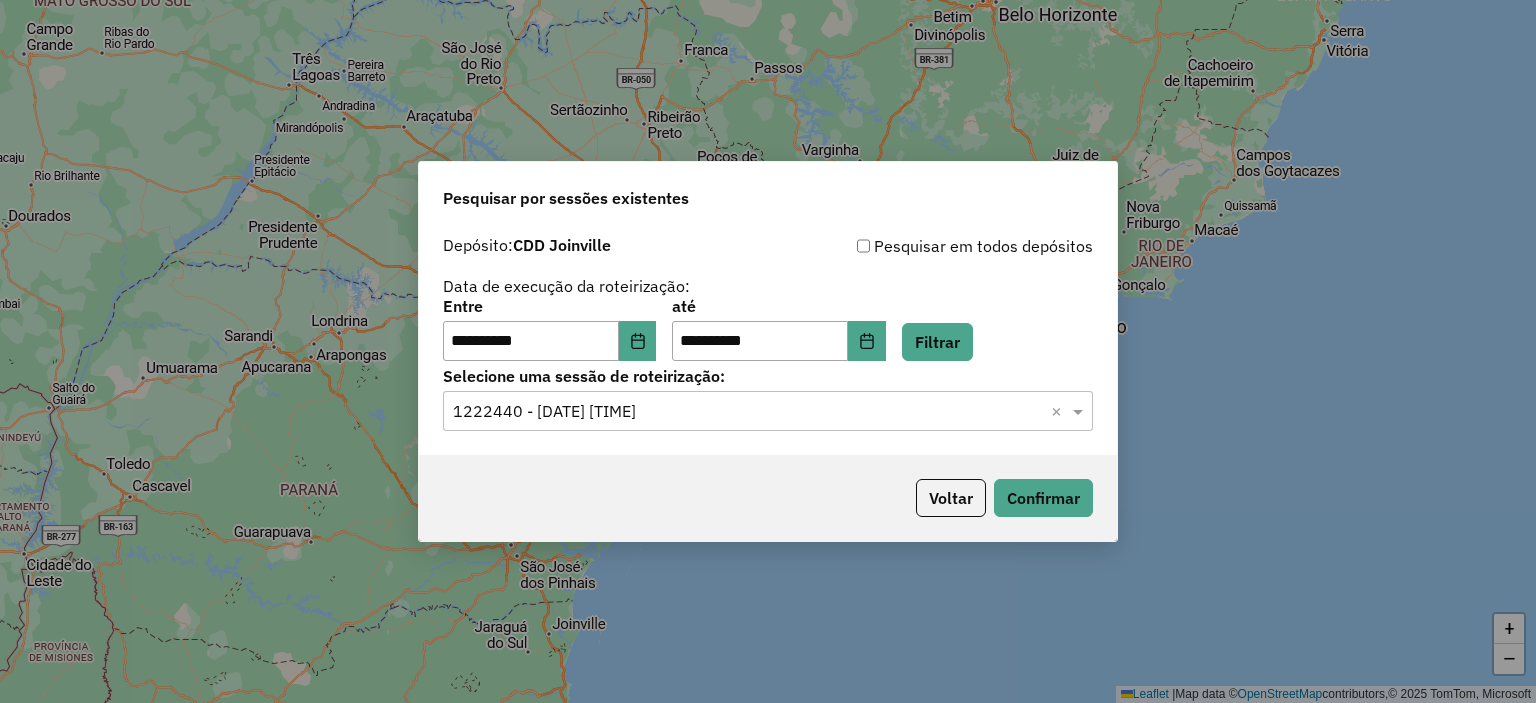 click on "**********" at bounding box center (768, 351) 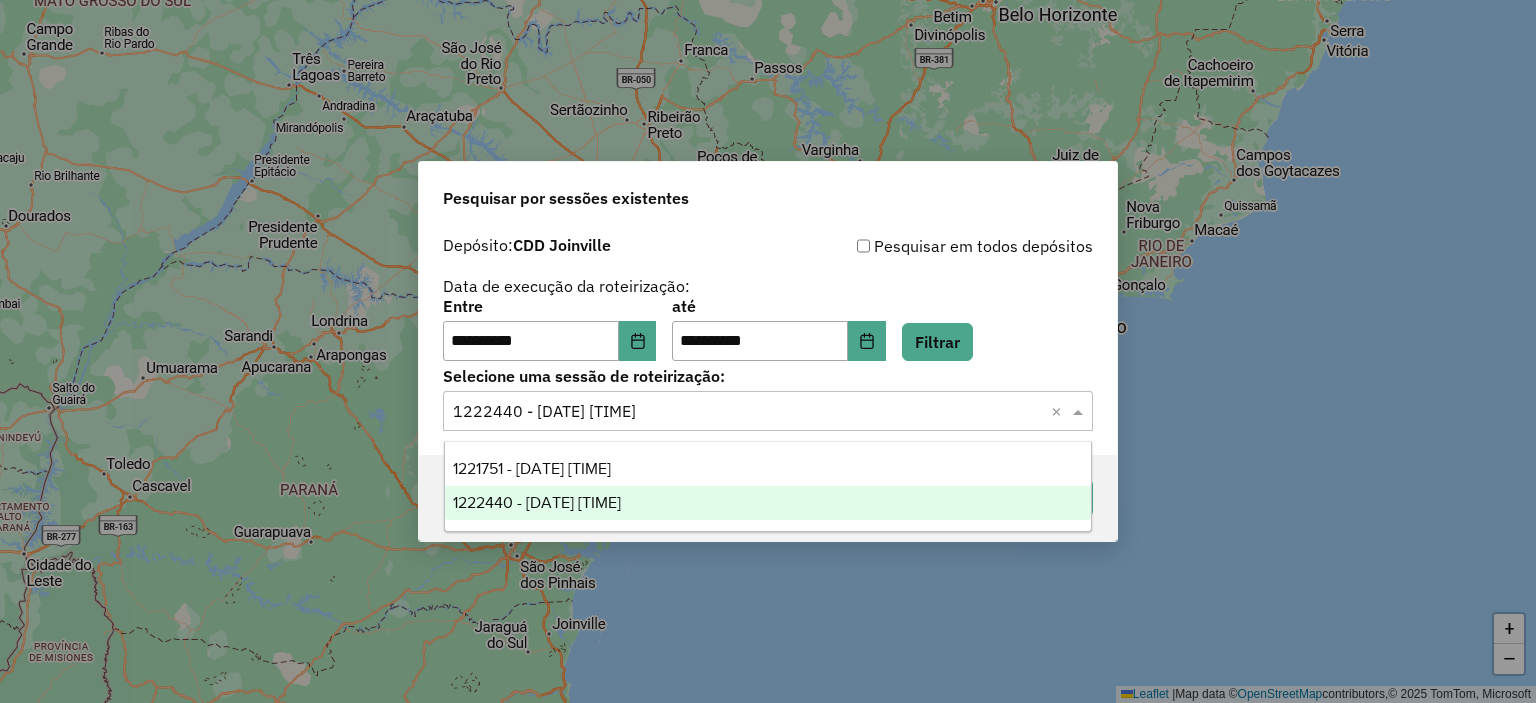 click on "1222440 - 02/08/2025 19:03" at bounding box center (768, 503) 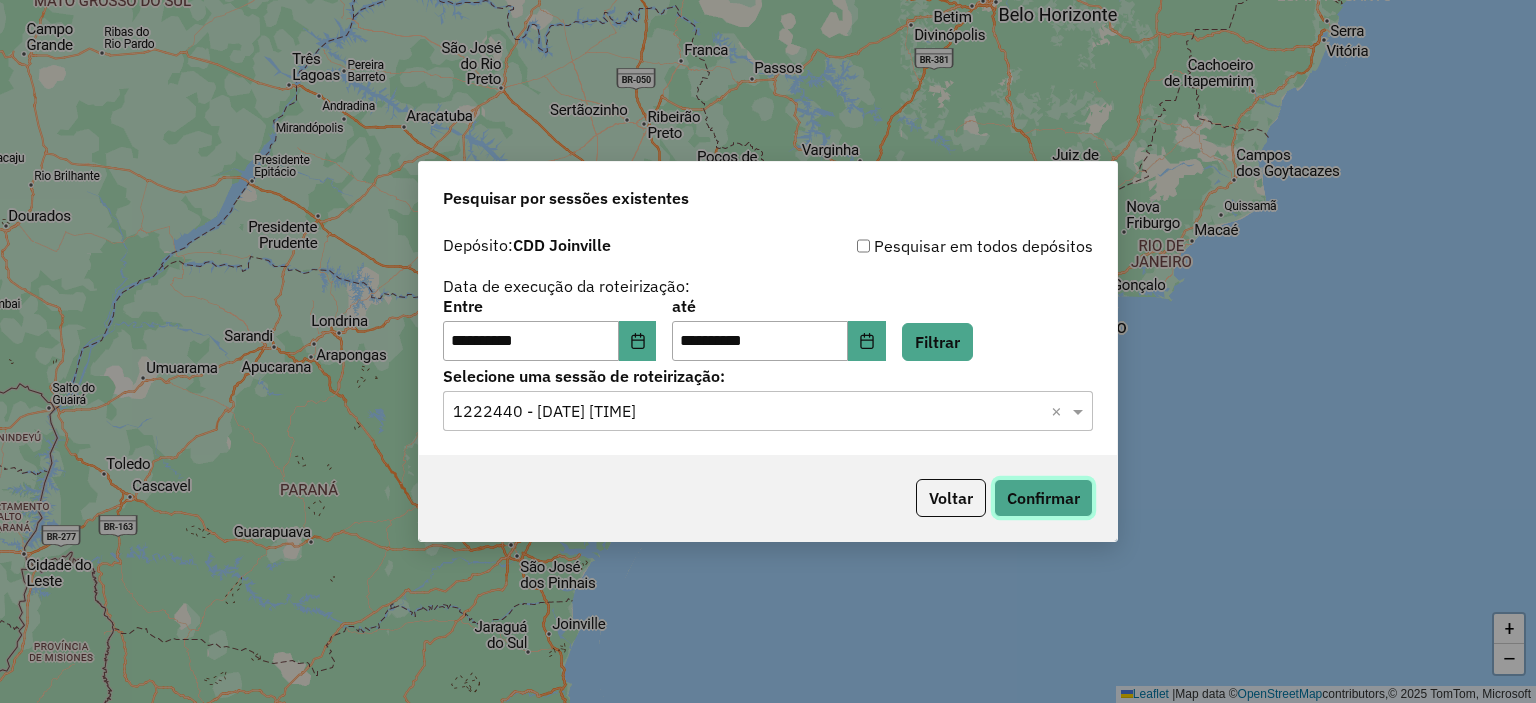 click on "Confirmar" 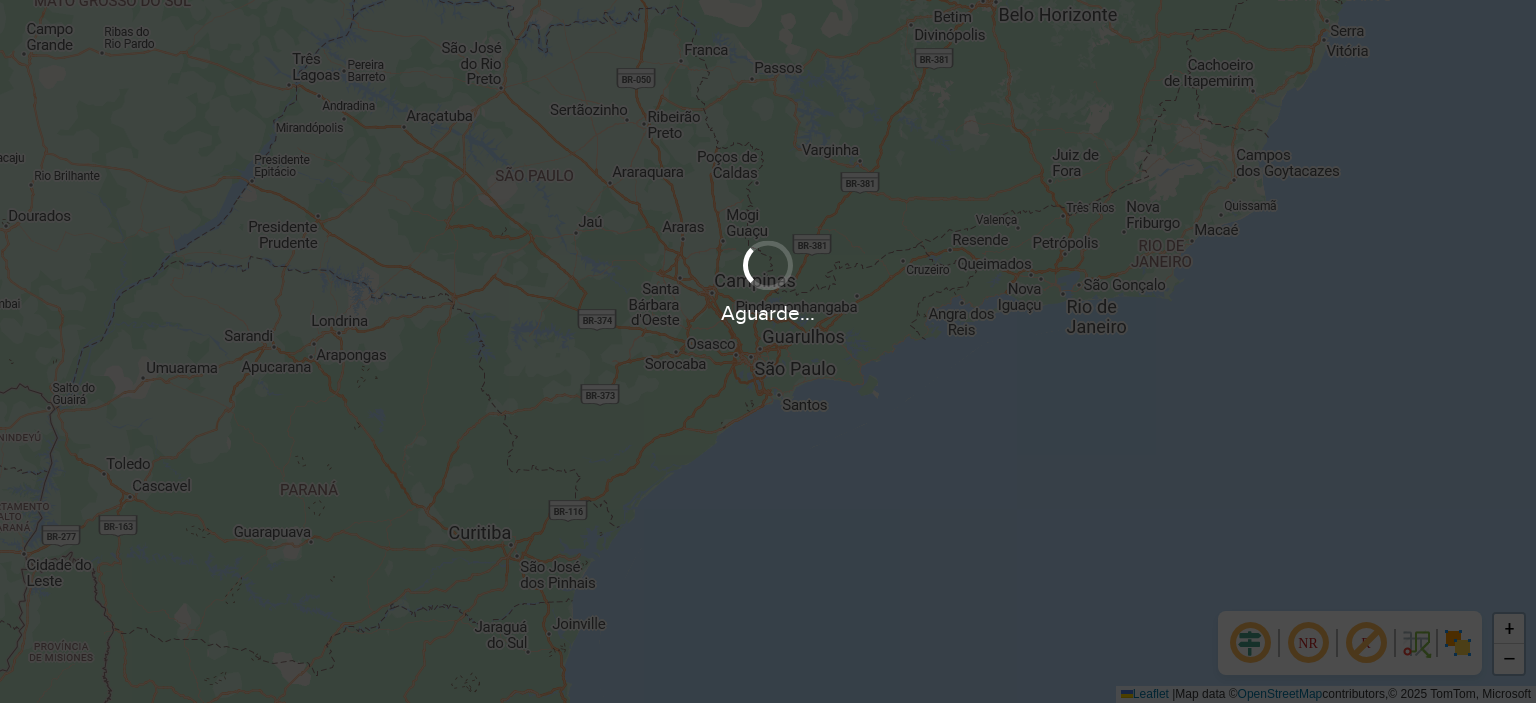 scroll, scrollTop: 0, scrollLeft: 0, axis: both 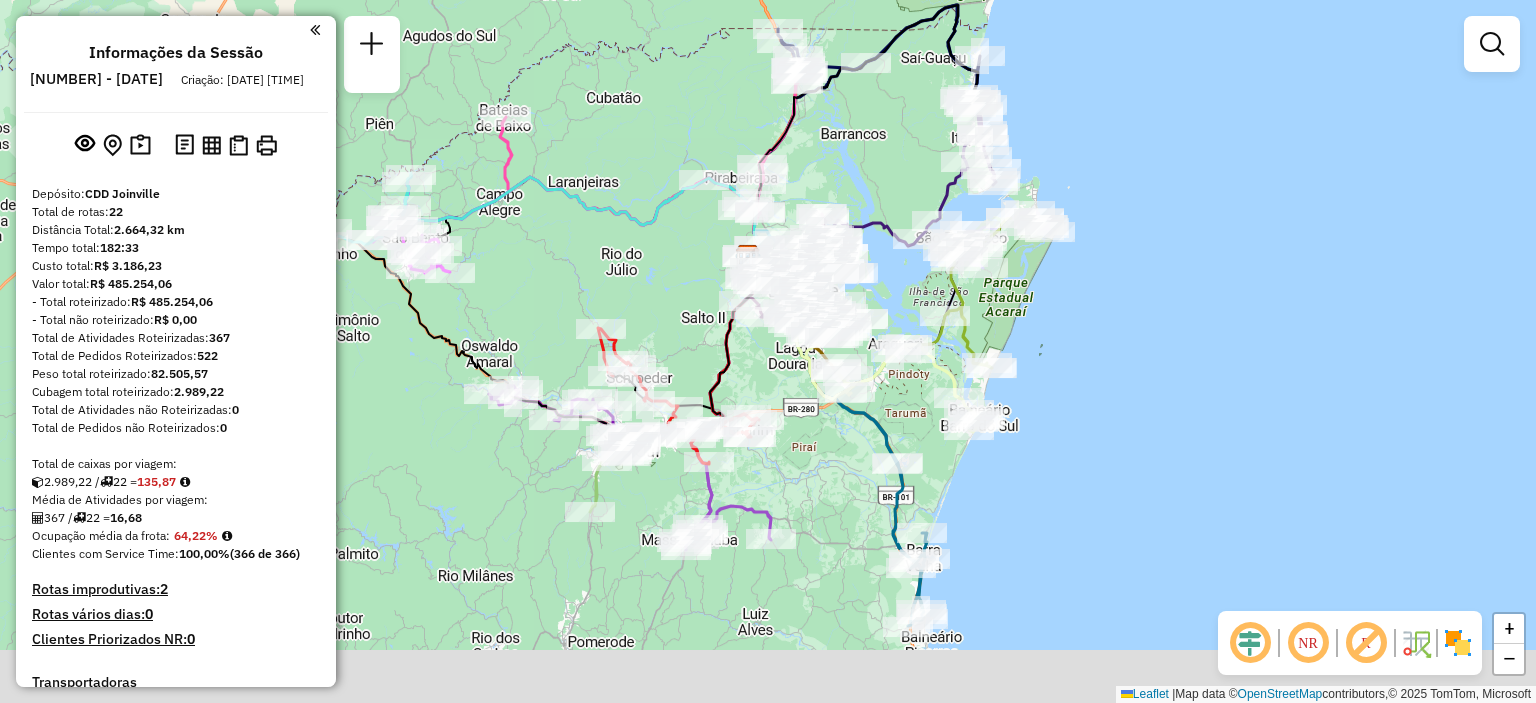 drag, startPoint x: 788, startPoint y: 583, endPoint x: 754, endPoint y: 464, distance: 123.76187 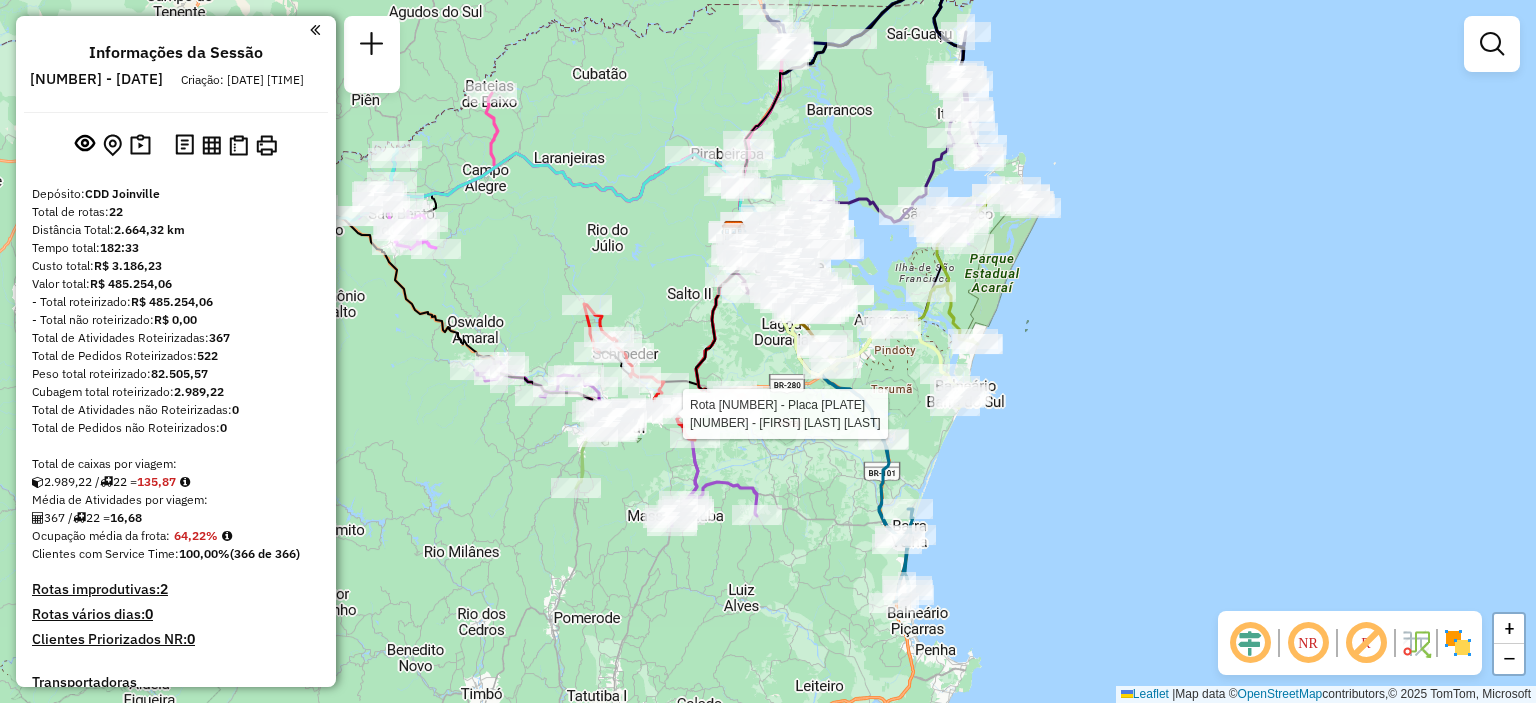 select on "**********" 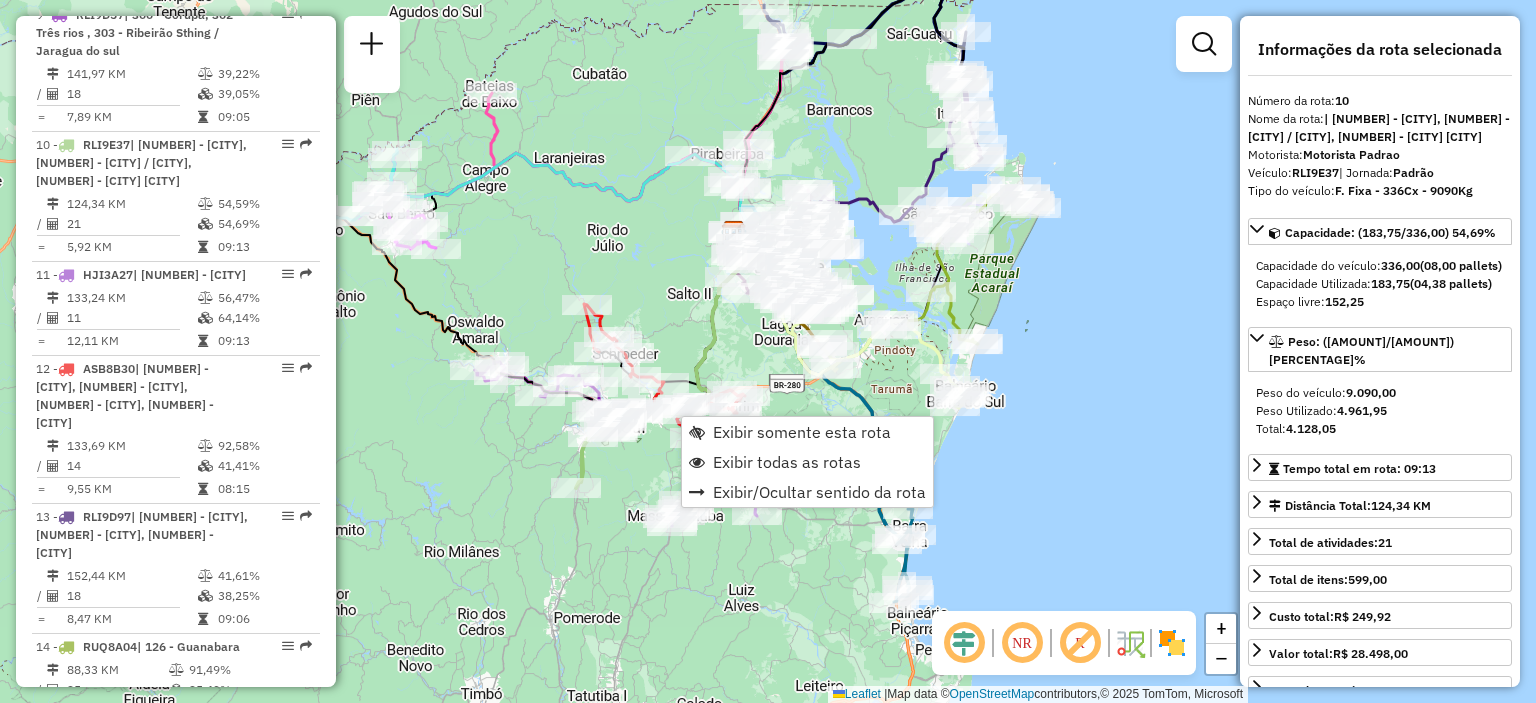 scroll, scrollTop: 1908, scrollLeft: 0, axis: vertical 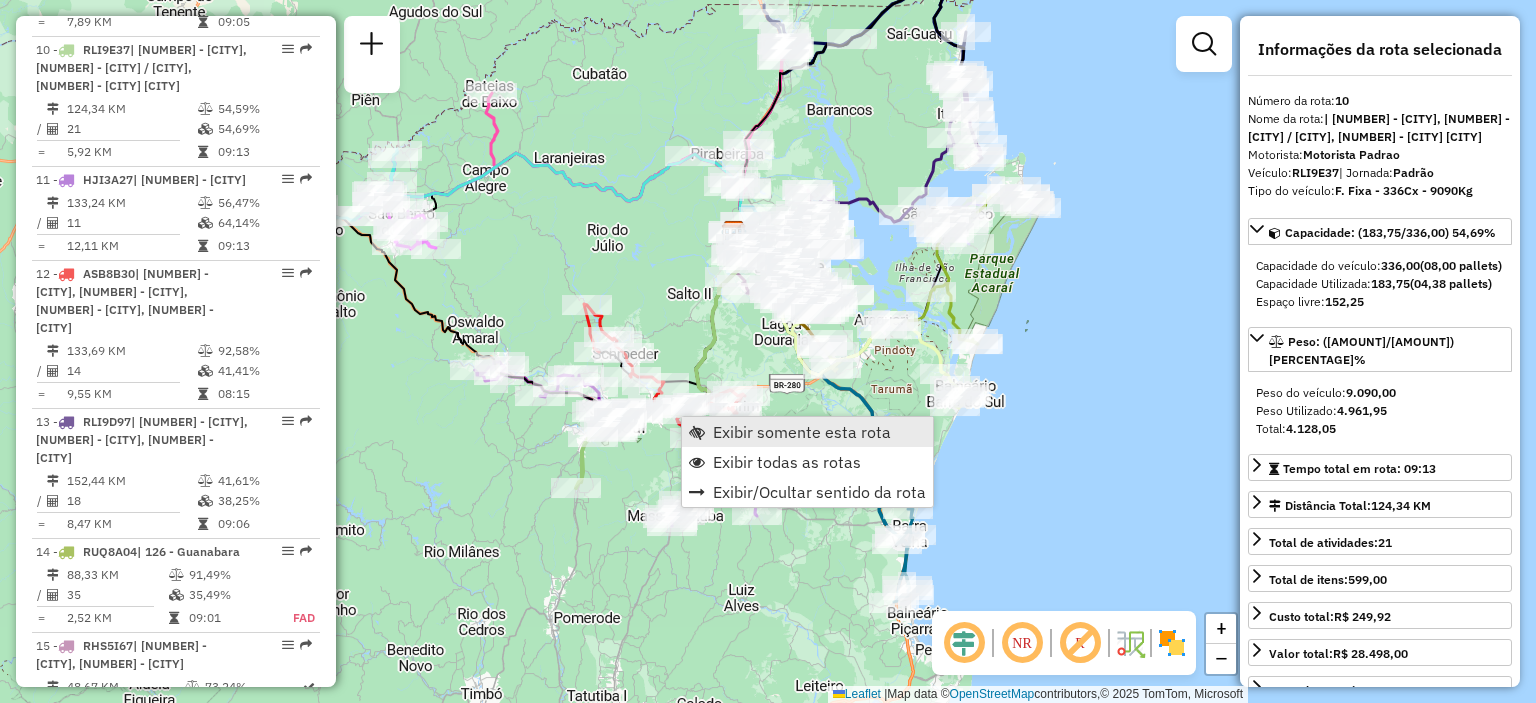 click on "Exibir somente esta rota" at bounding box center [807, 432] 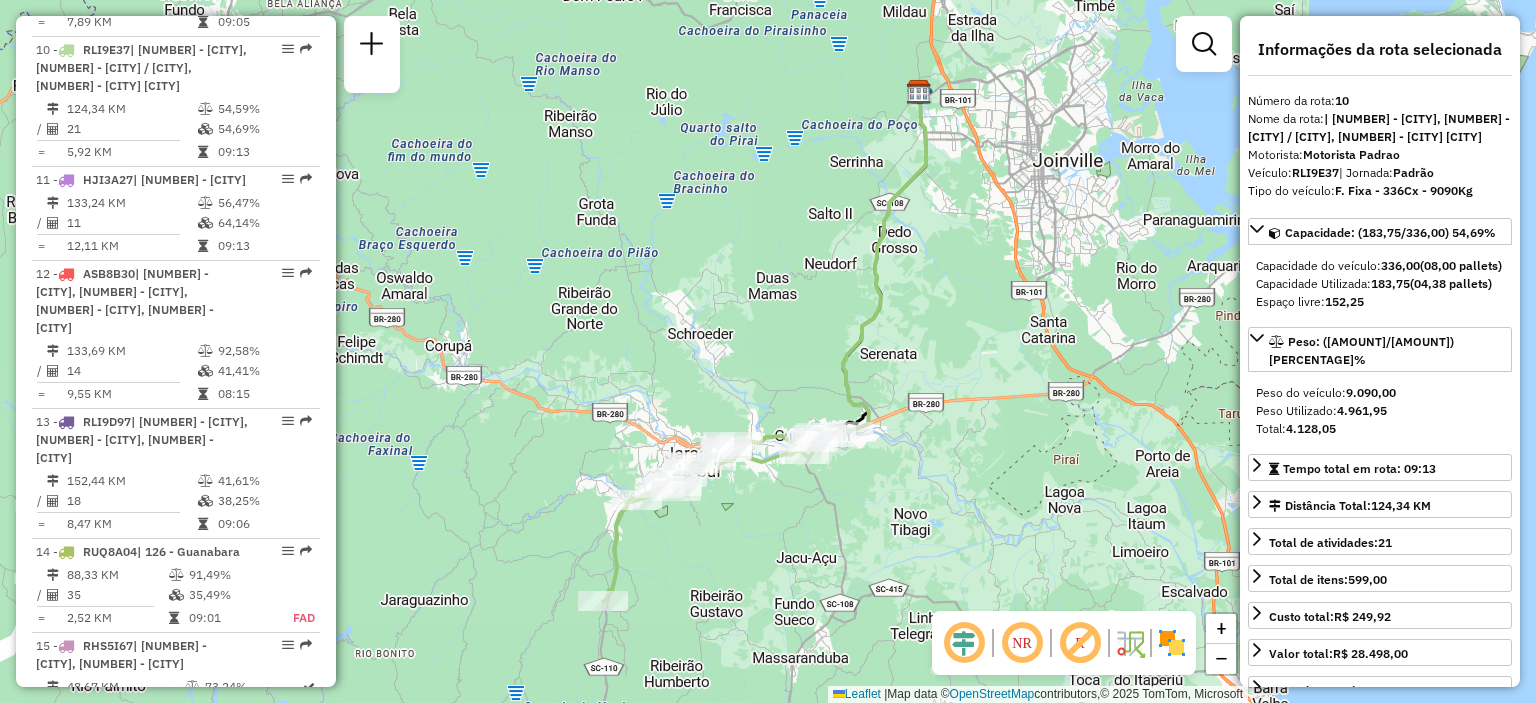 drag, startPoint x: 695, startPoint y: 397, endPoint x: 660, endPoint y: 324, distance: 80.95678 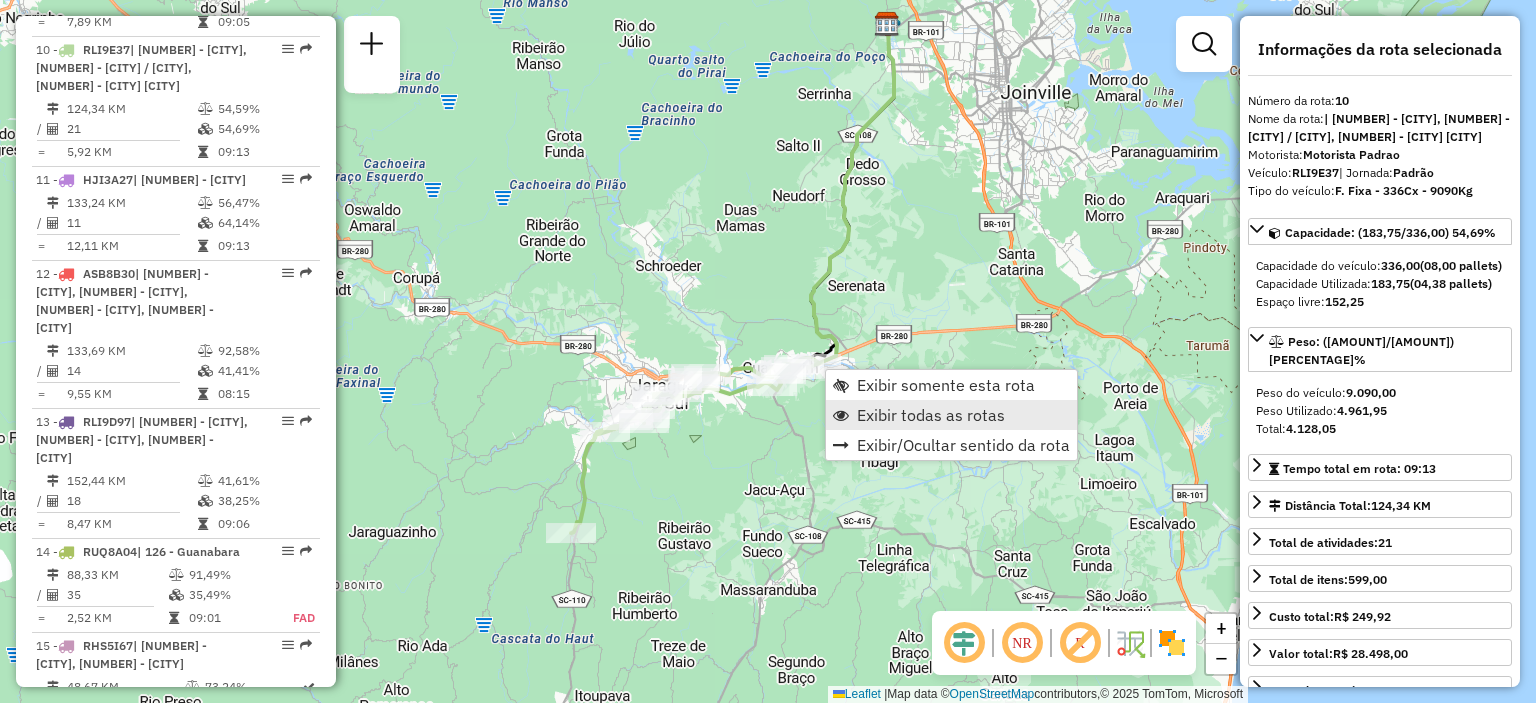 click on "Exibir todas as rotas" at bounding box center [931, 415] 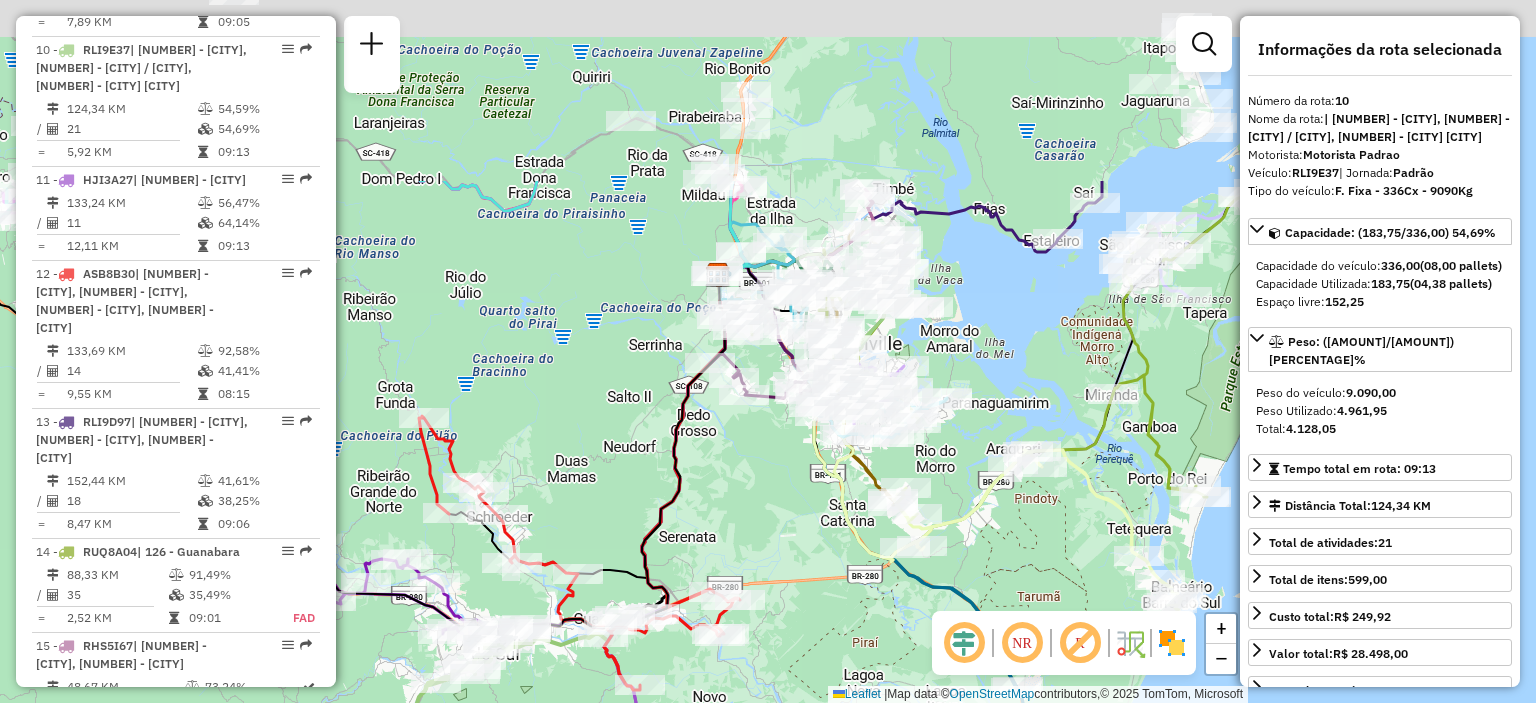 drag, startPoint x: 977, startPoint y: 331, endPoint x: 808, endPoint y: 582, distance: 302.59213 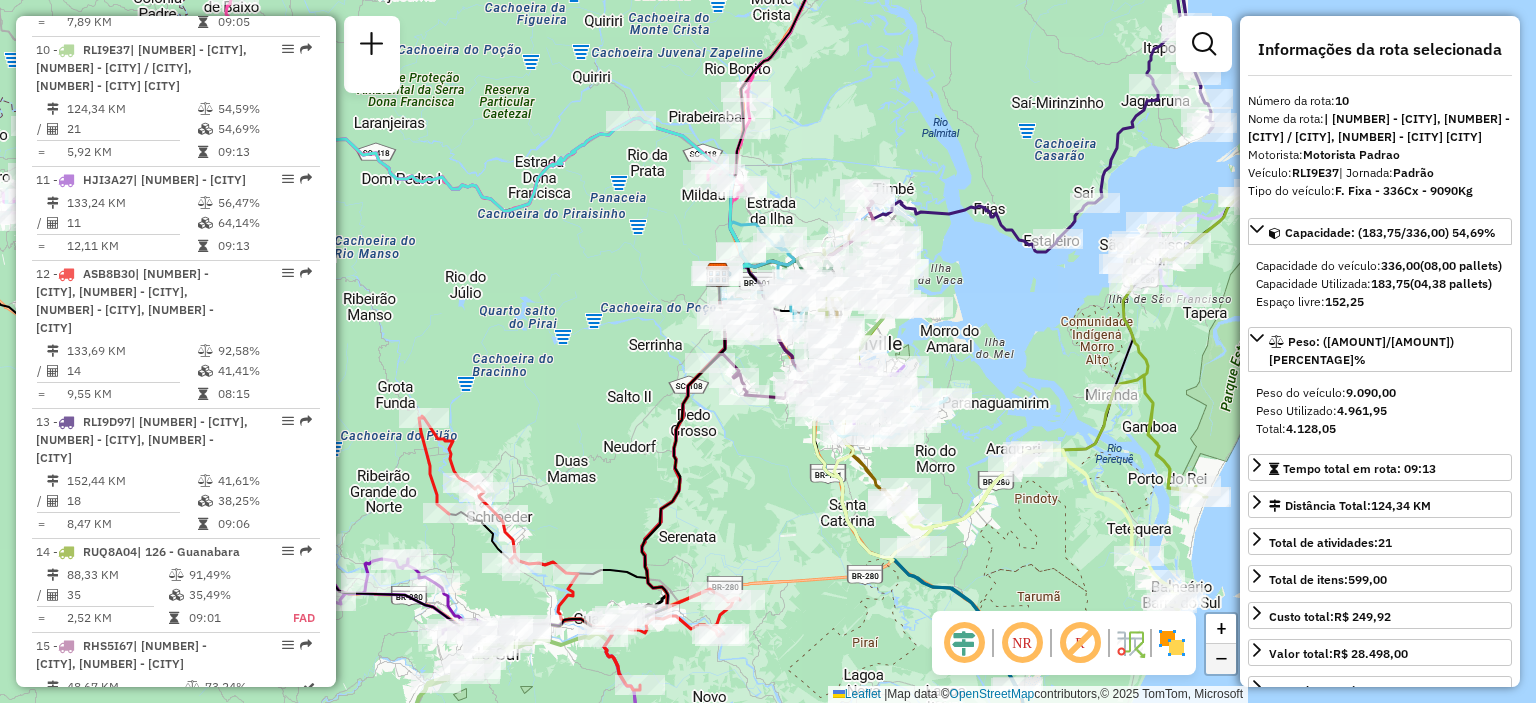 click on "−" 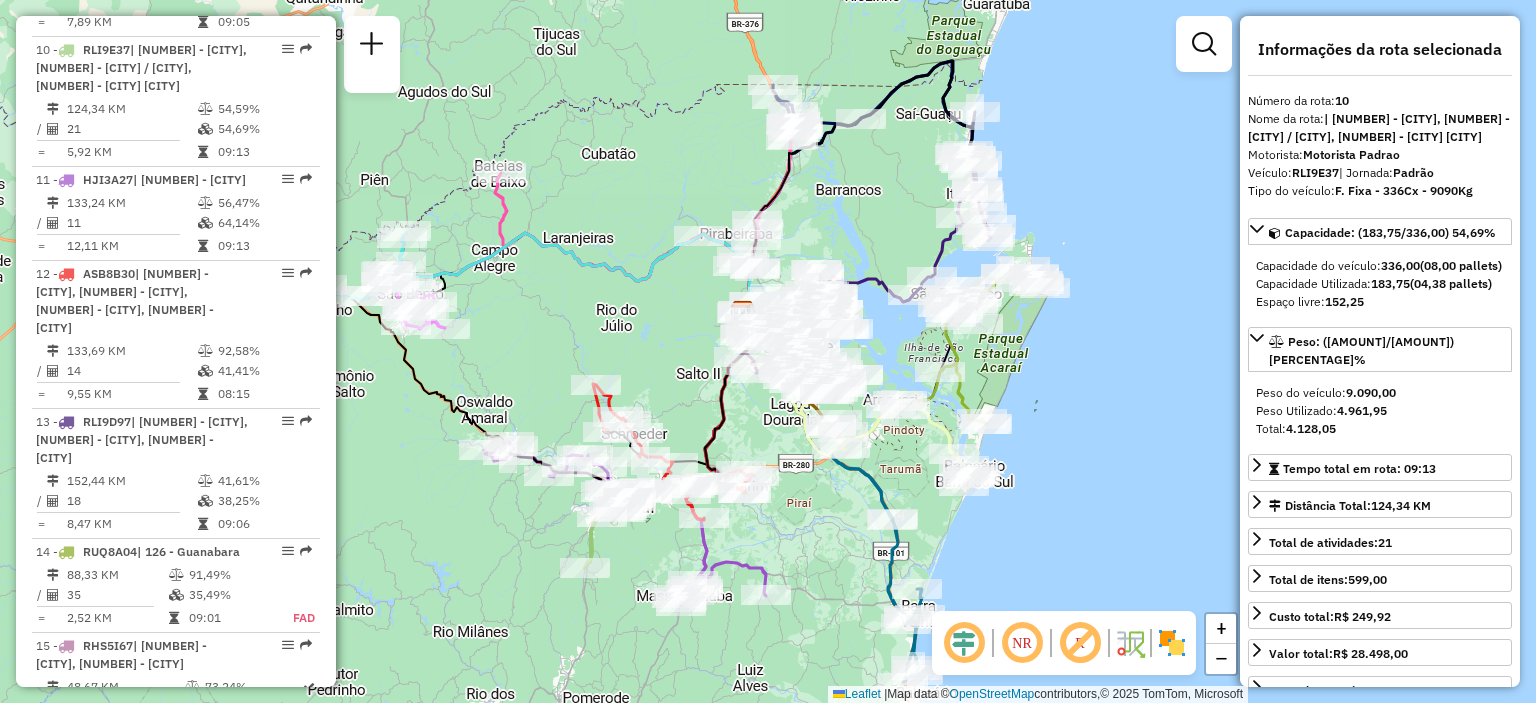 click 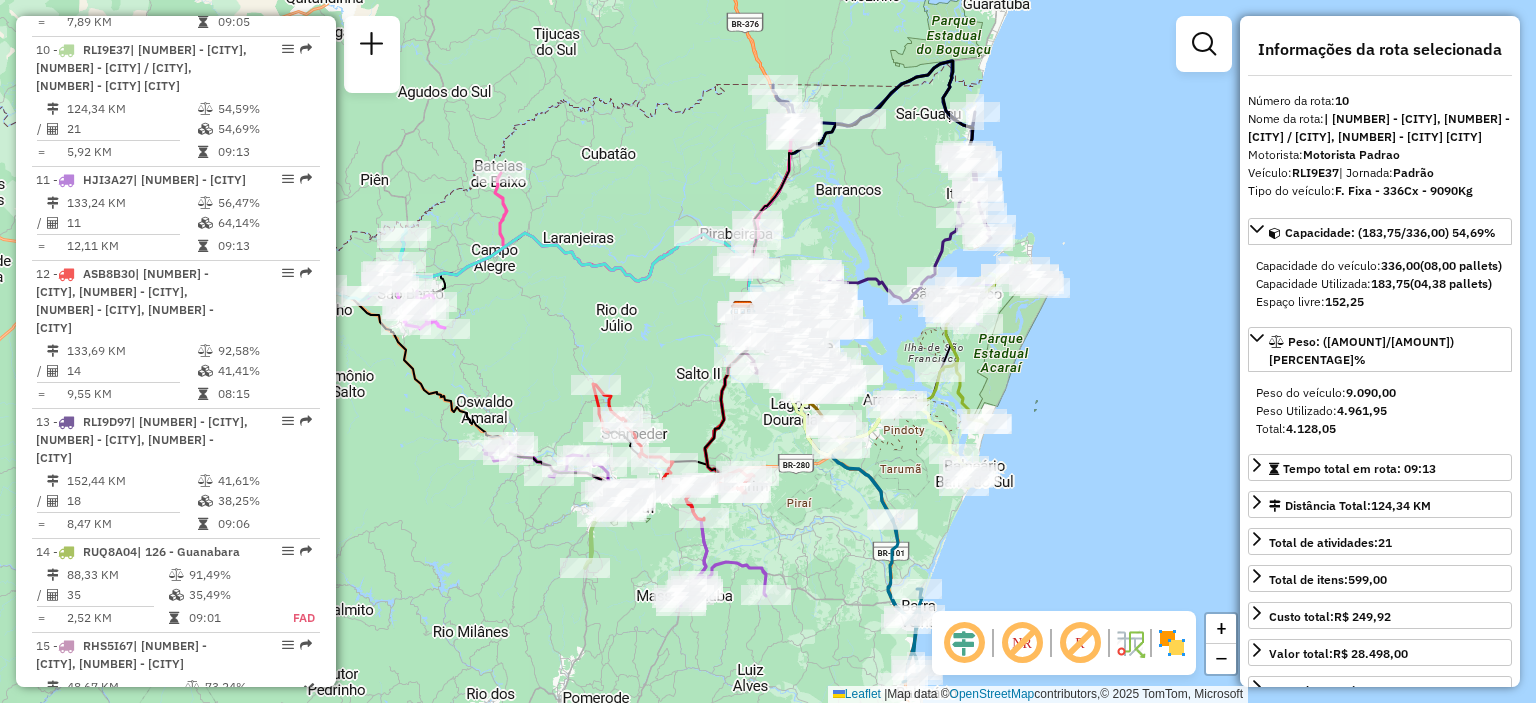 click 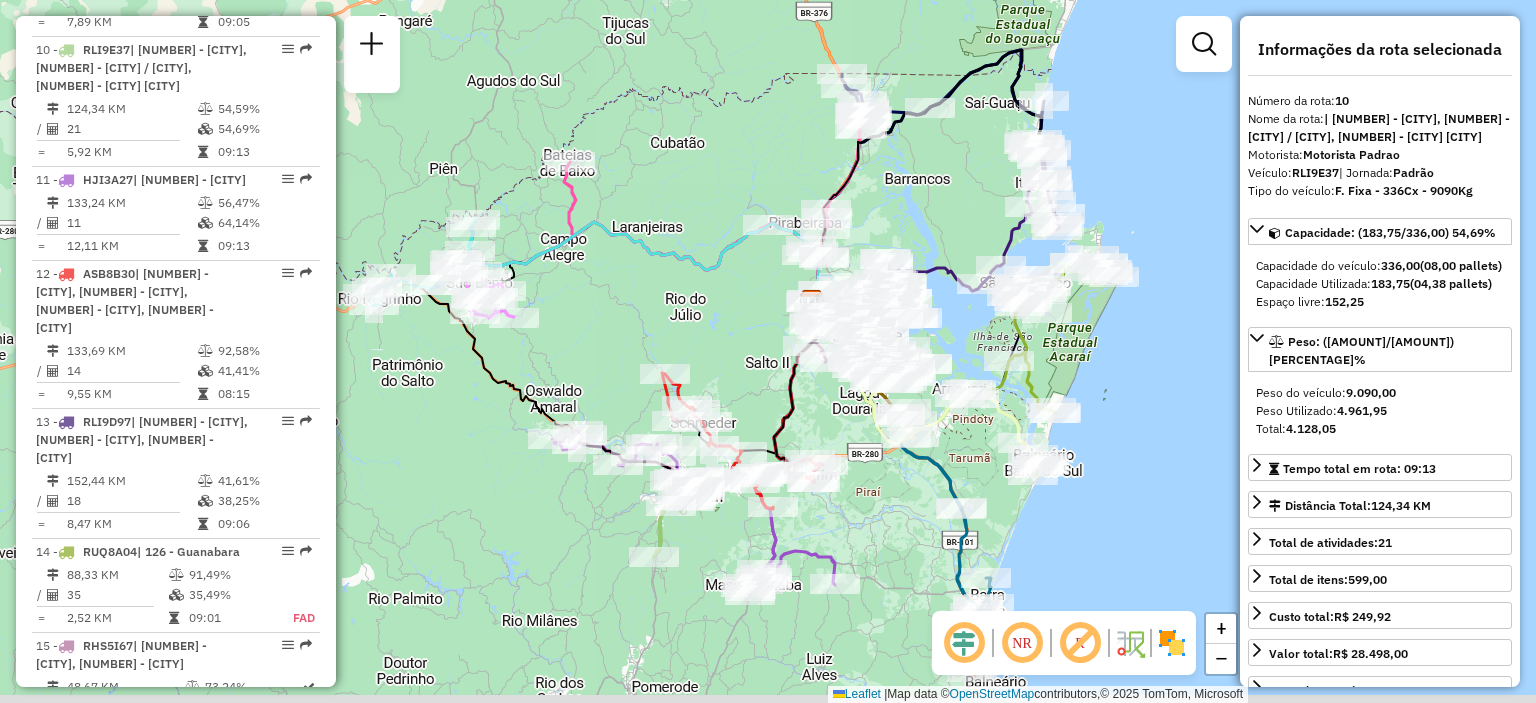 drag, startPoint x: 512, startPoint y: 286, endPoint x: 580, endPoint y: 273, distance: 69.2315 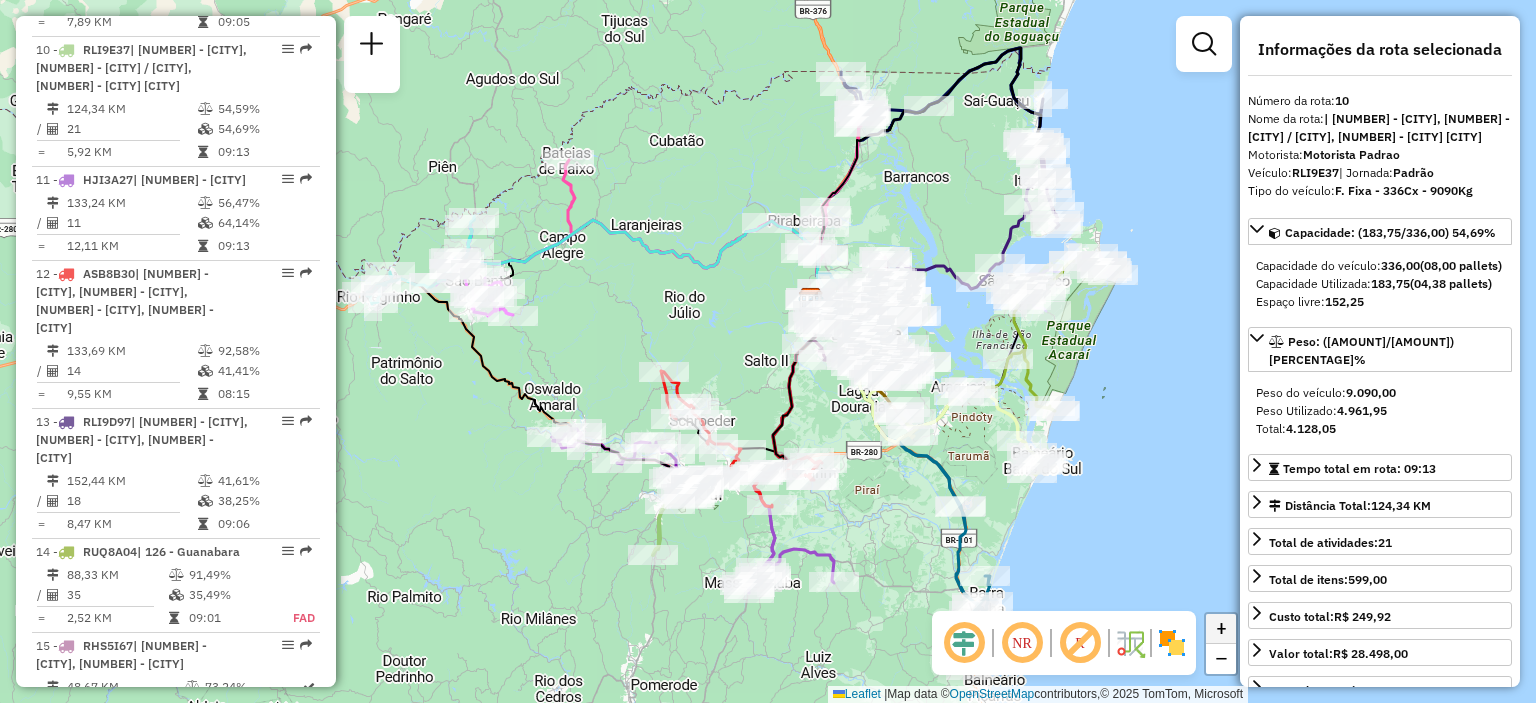 click on "+" 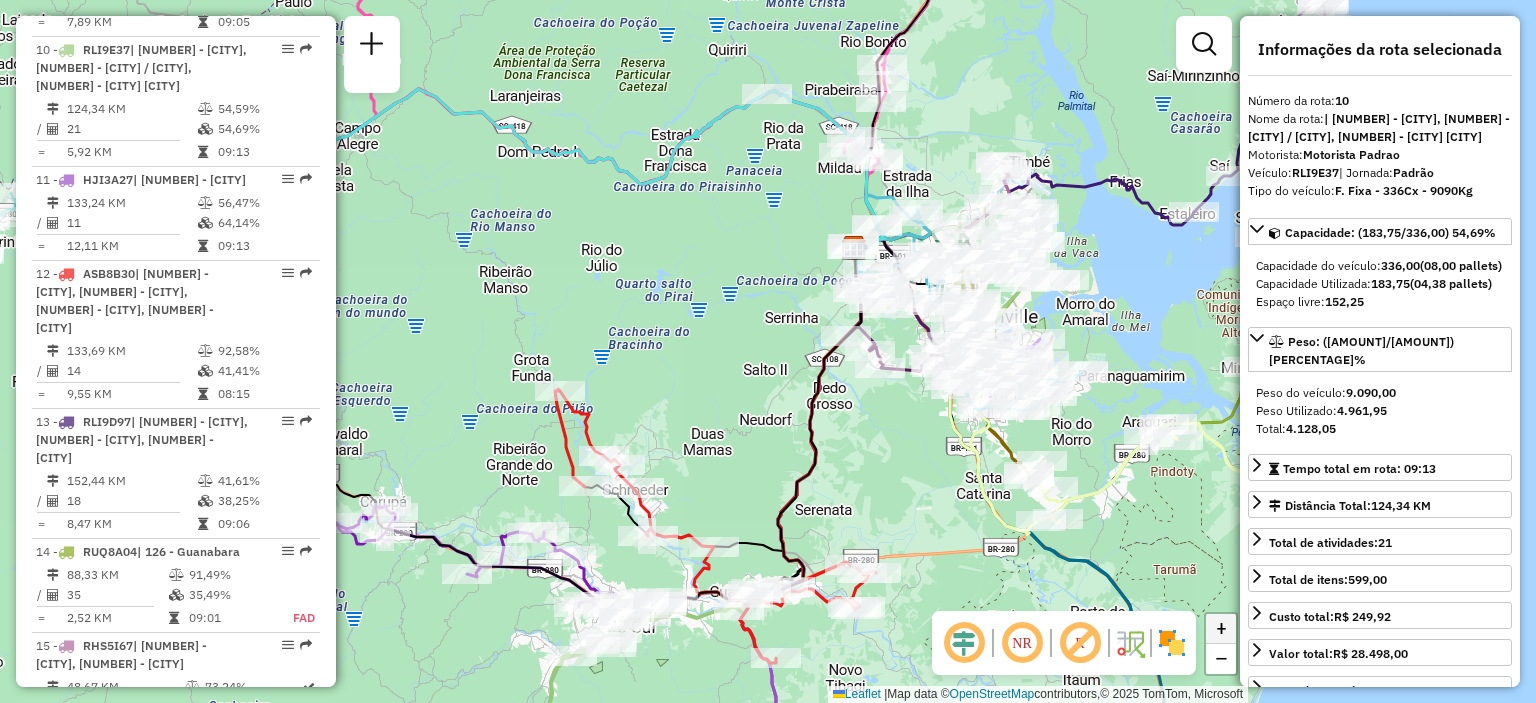click on "+" 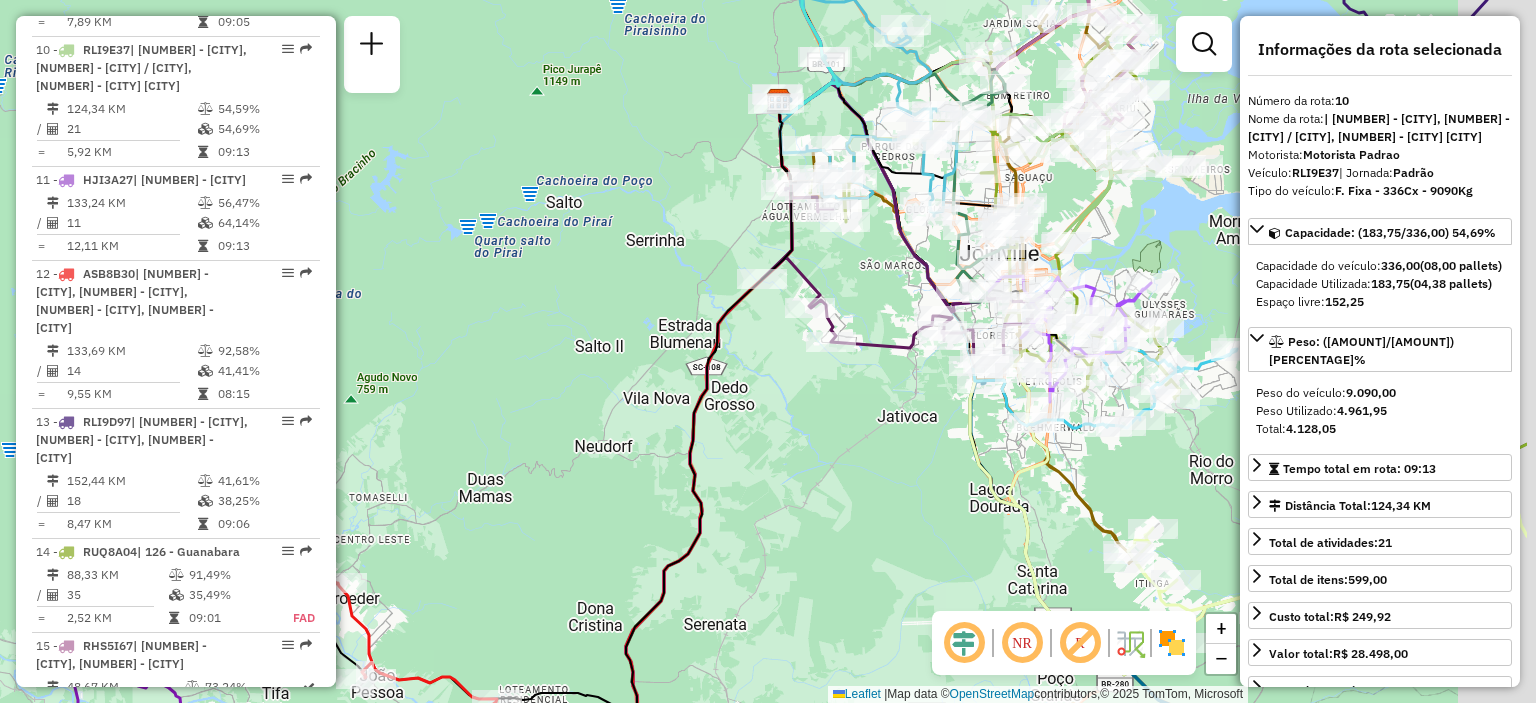 drag, startPoint x: 1138, startPoint y: 509, endPoint x: 970, endPoint y: 466, distance: 173.41568 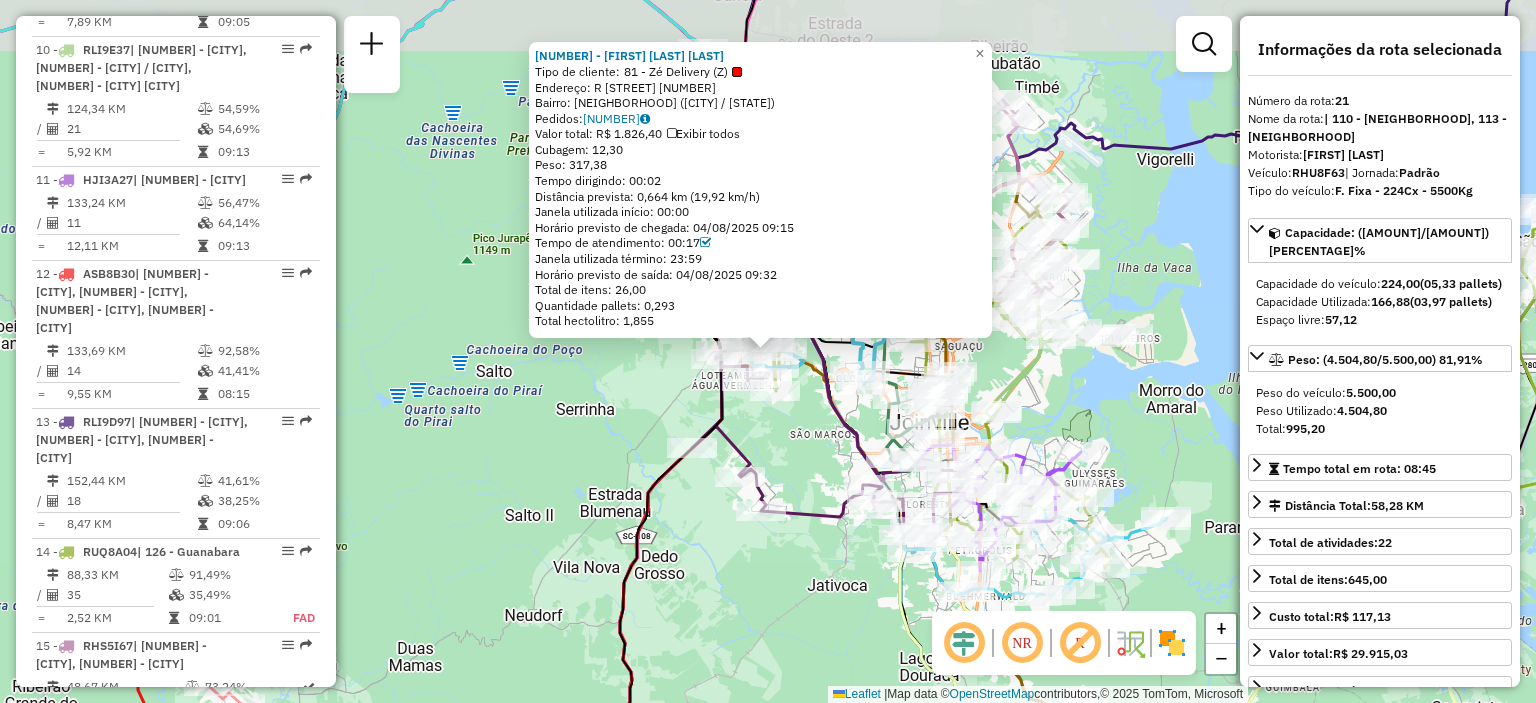 scroll, scrollTop: 2815, scrollLeft: 0, axis: vertical 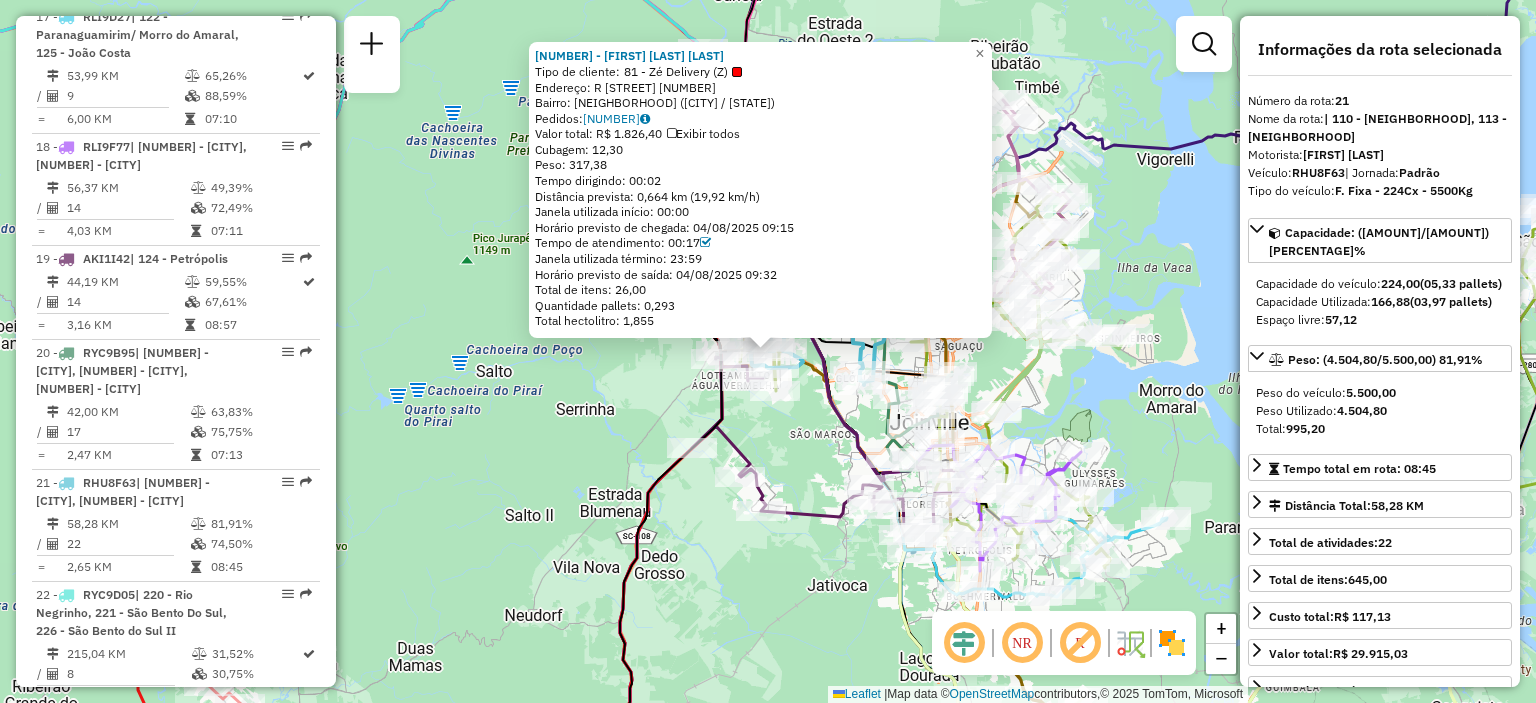 click on "Rota [NUMBER] - Placa [PLATE] [NUMBER] - [COMPANY] [NUMBER] - [FIRST] [LAST] [LAST] Tipo de cliente: [NUMBER] - [COMPANY] Endereço: R [STREET] [NUMBER] Bairro: [CITY] ([CITY] / [STATE]) Pedidos: [NUMBER] Valor total: [CURRENCY] [AMOUNT] Exibir todos Cubagem: [AMOUNT] Peso: ([AMOUNT]/[AMOUNT]) [PERCENTAGE] Tempo dirigindo: [TIME] Distância prevista: [DISTANCE] ([SPEED]) Janela utilizada início: [TIME] Horário previsto de chegada: [DATE] [TIME] Tempo de atendimento: [TIME] Janela utilizada término: [TIME] Horário previsto de saída: [DATE] [TIME] Total de itens: [AMOUNT] Quantidade pallets: [AMOUNT] Total hectolitro: [AMOUNT] × Janela de atendimento Grade de atendimento Capacidade Transportadoras Veículos Cliente Pedidos Rotas Selecione os dias de semana para filtrar as janelas de atendimento Seg Ter Qua Qui Sex Sáb Dom Informe o período da janela de atendimento: De: Até: Filtrar exatamente a janela do cliente Considerar janela de atendimento padrão Seg Ter Qua Selecione os dias de semana para filtrar as grades de atendimento Seg Ter Qua Qui Sex Sáb Dom Considerar clientes sem dia de atendimento cadastrado Clientes fora do dia de atendimento selecionado Filtrar as atividades entre os valores definidos abaixo: Peso mínimo: Peso máximo: Cubagem mínima: Cubagem máxima: De: Até: Filtrar as atividades entre o tempo de atendimento definido abaixo: De: Até: Transportadora: De:" 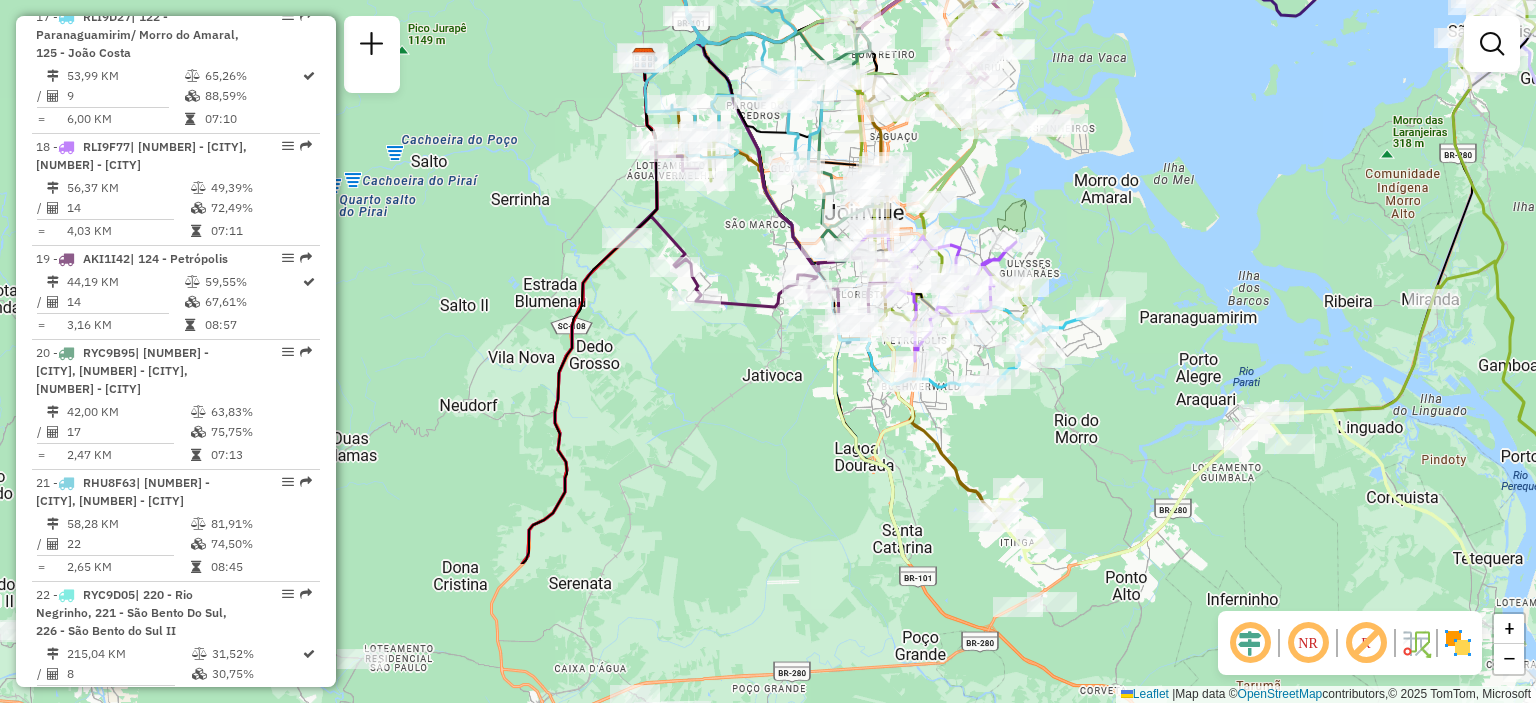 drag, startPoint x: 792, startPoint y: 459, endPoint x: 727, endPoint y: 249, distance: 219.82948 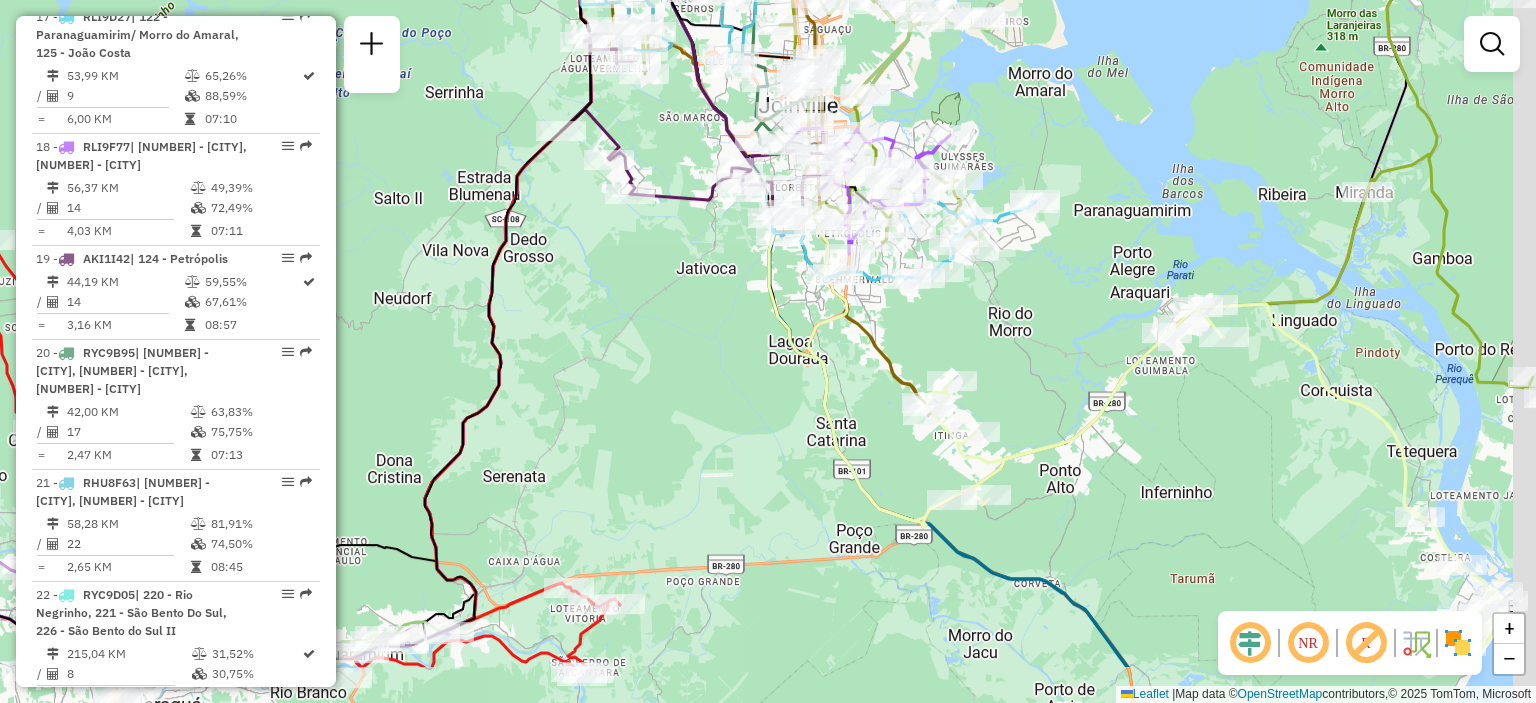 drag, startPoint x: 1213, startPoint y: 478, endPoint x: 1091, endPoint y: 376, distance: 159.02202 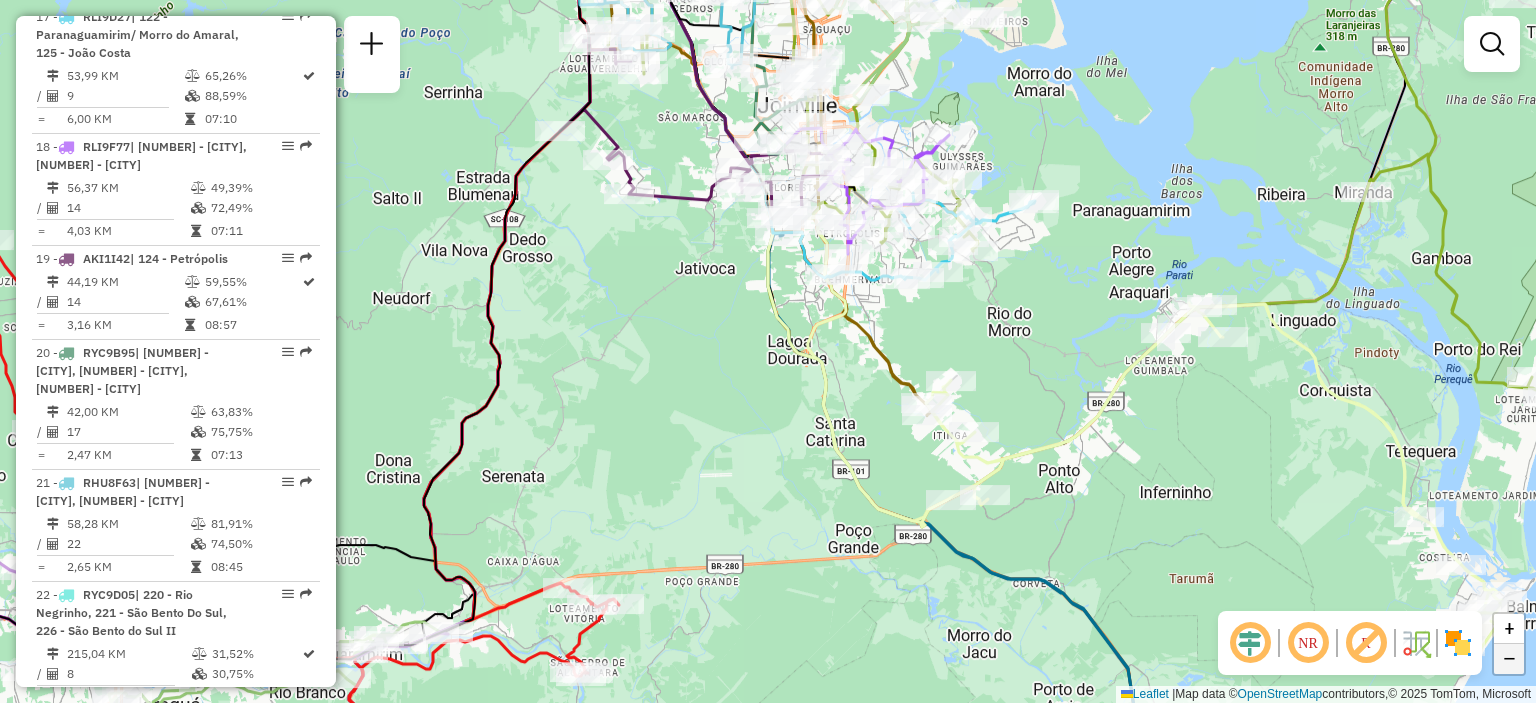click on "−" 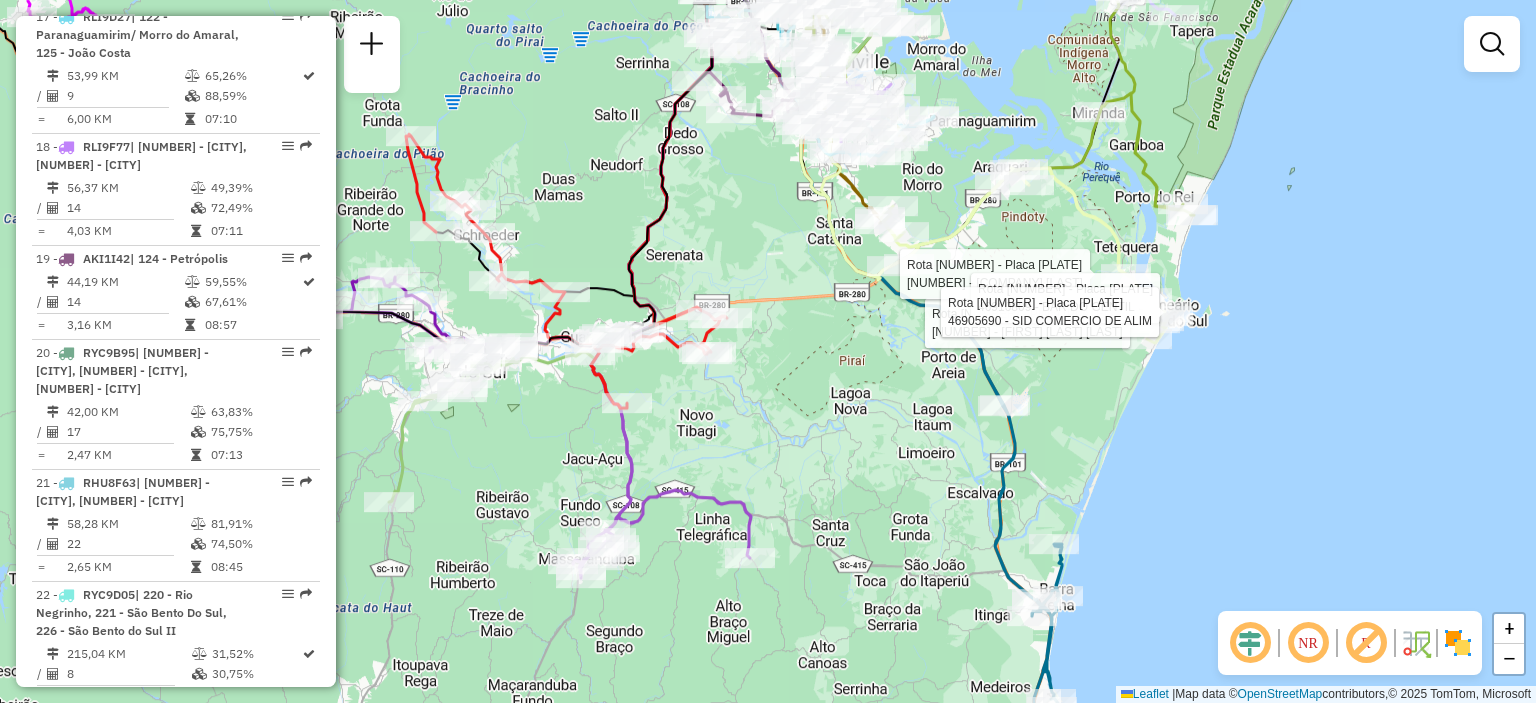drag, startPoint x: 1098, startPoint y: 543, endPoint x: 1105, endPoint y: 490, distance: 53.460266 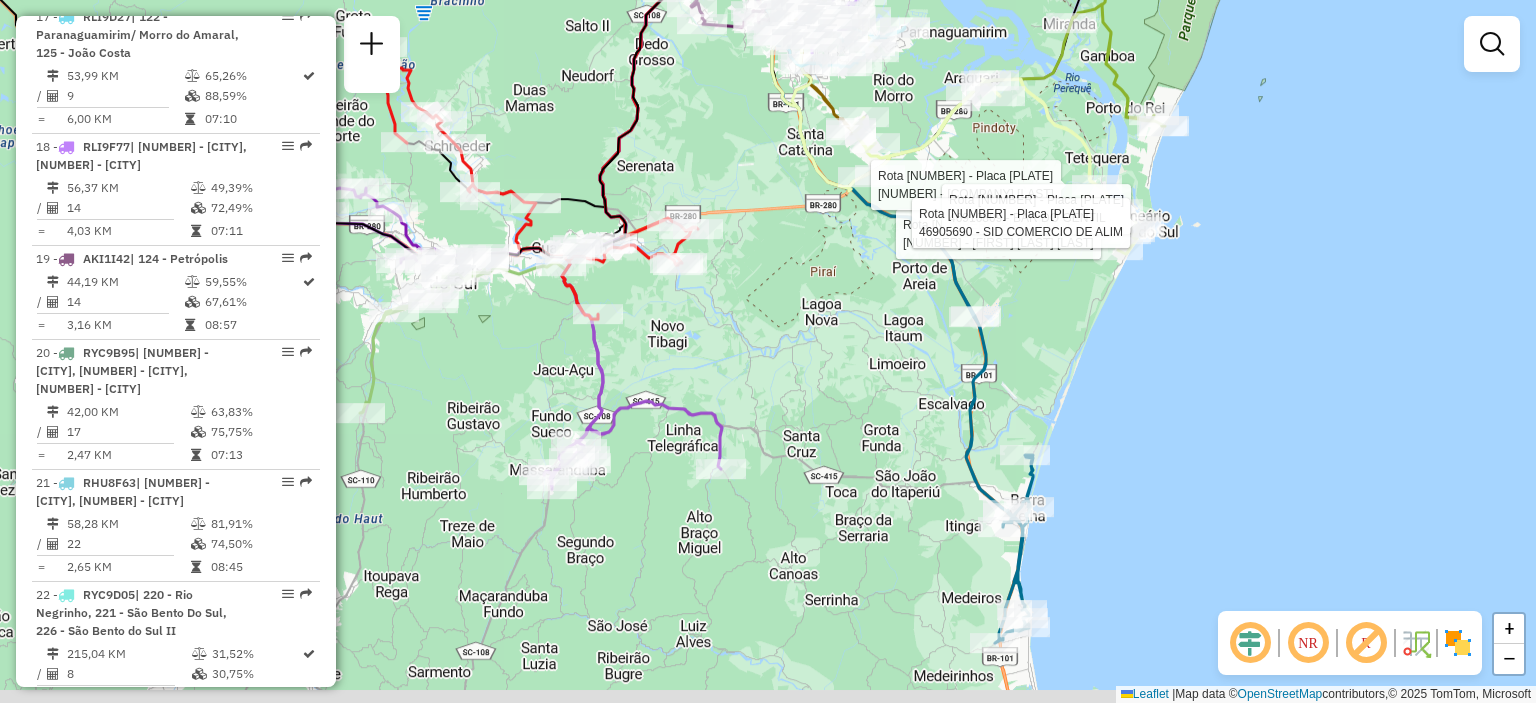 drag, startPoint x: 1249, startPoint y: 584, endPoint x: 1196, endPoint y: 451, distance: 143.17122 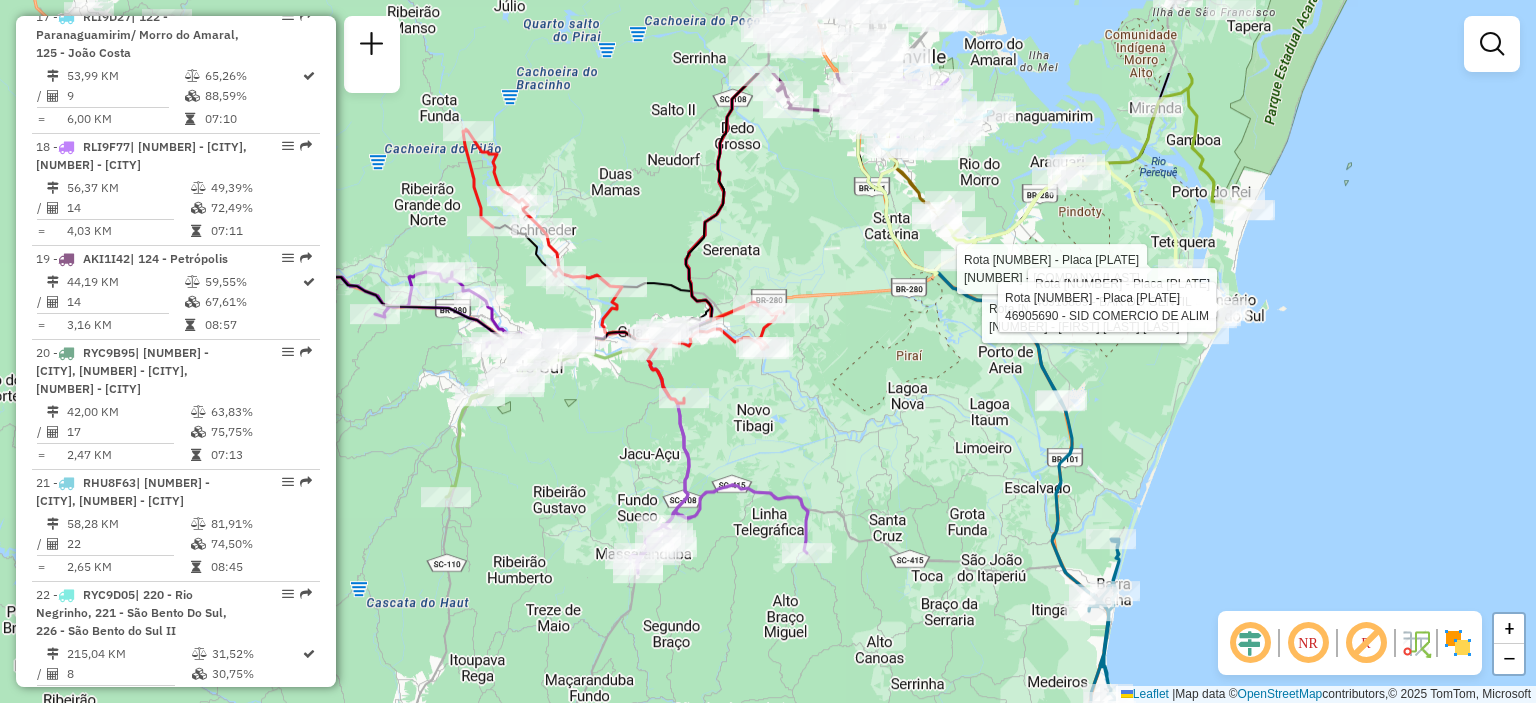 drag, startPoint x: 1107, startPoint y: 455, endPoint x: 1225, endPoint y: 594, distance: 182.3321 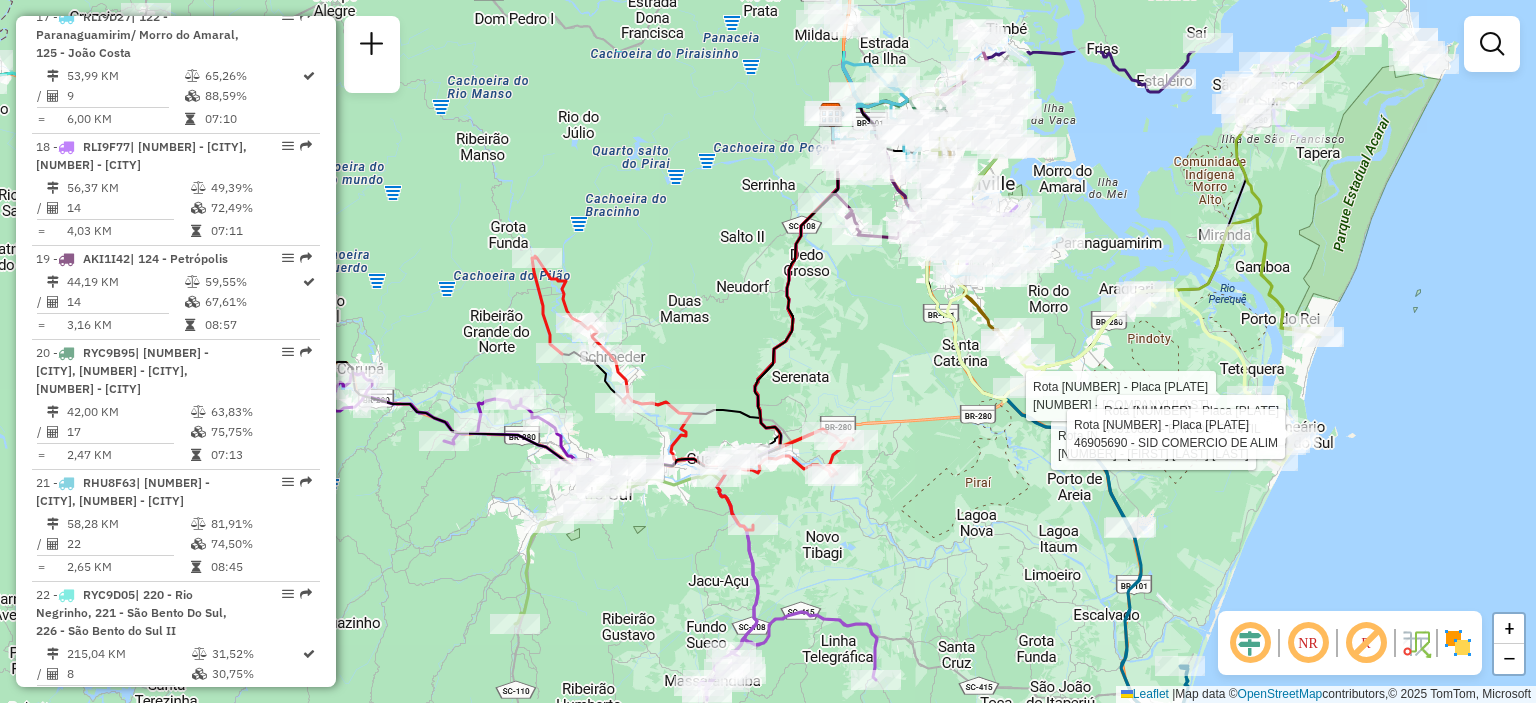 drag, startPoint x: 862, startPoint y: 379, endPoint x: 911, endPoint y: 473, distance: 106.004715 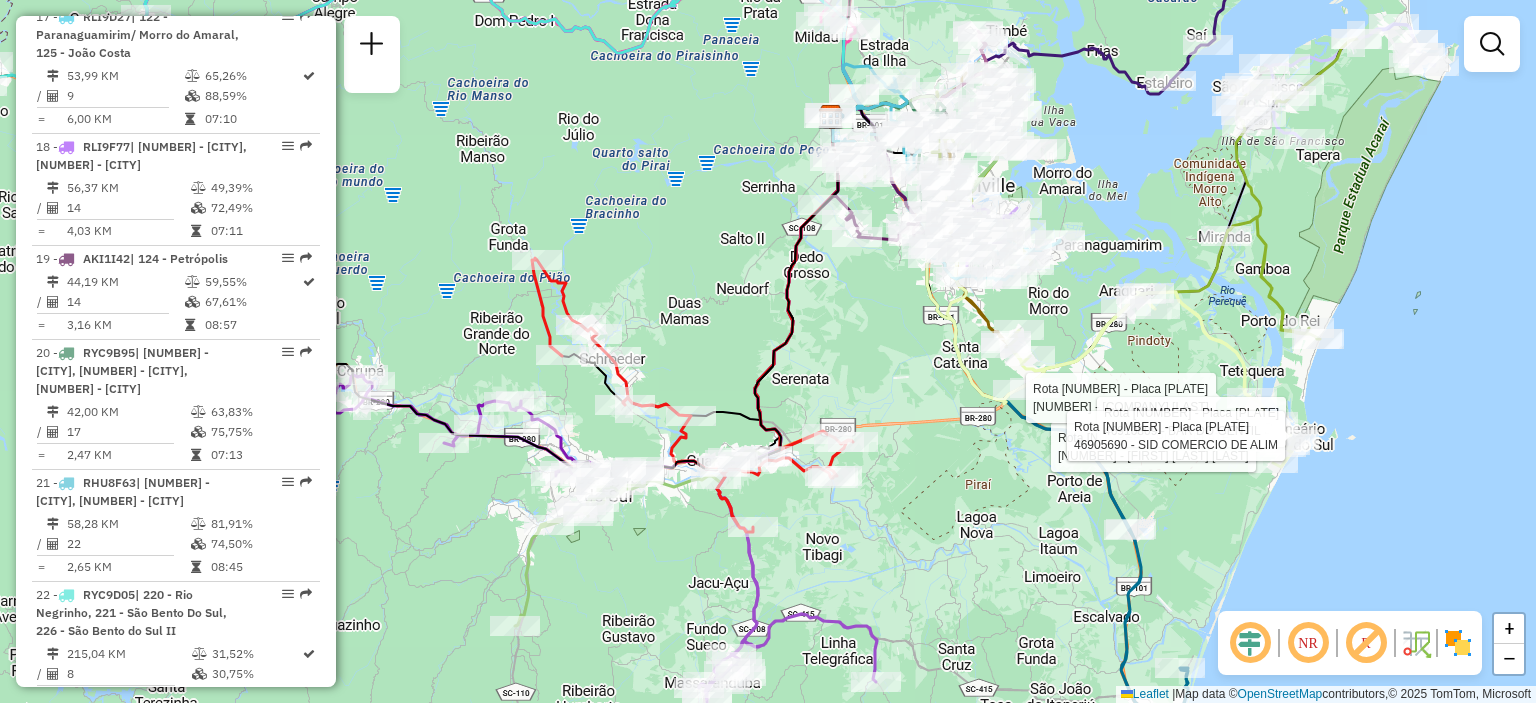 click on "Rota [NUMBER] - Placa [PLATE] [NUMBER] - [FIRST] [LAST] [LAST] Rota [NUMBER] - Placa [PLATE] [NUMBER] - [COMPANY] [LAST] Rota [NUMBER] - Placa [PLATE] [NUMBER] - [COMPANY] [LAST] Rota [NUMBER] - Placa [PLATE] [NUMBER] - [COMPANY] [LAST] Janela de atendimento Grade de atendimento Capacidade Transportadoras Veículos Cliente Pedidos Rotas Selecione os dias de semana para filtrar as janelas de atendimento Seg Ter Qua Qui Sex Sáb Dom Informe o período da janela de atendimento: De: Até: Filtrar exatamente a janela do cliente Considerar janela de atendimento padrão Selecione os dias de semana para filtrar as grades de atendimento Seg Ter Qua Qui Sex Sáb Dom Considerar clientes sem dia de atendimento cadastrado Clientes fora do dia de atendimento selecionado Filtrar as atividades entre os valores definidos abaixo: Peso mínimo: Peso máximo: Cubagem mínima: Cubagem máxima: De: Até: Filtrar as atividades entre o tempo de atendimento definido abaixo: De: Até: Transportadora: Selecione um ou mais itens Tipo de veículo: Selecione um ou mais itens Veículo: Selecione um ou mais itens +" 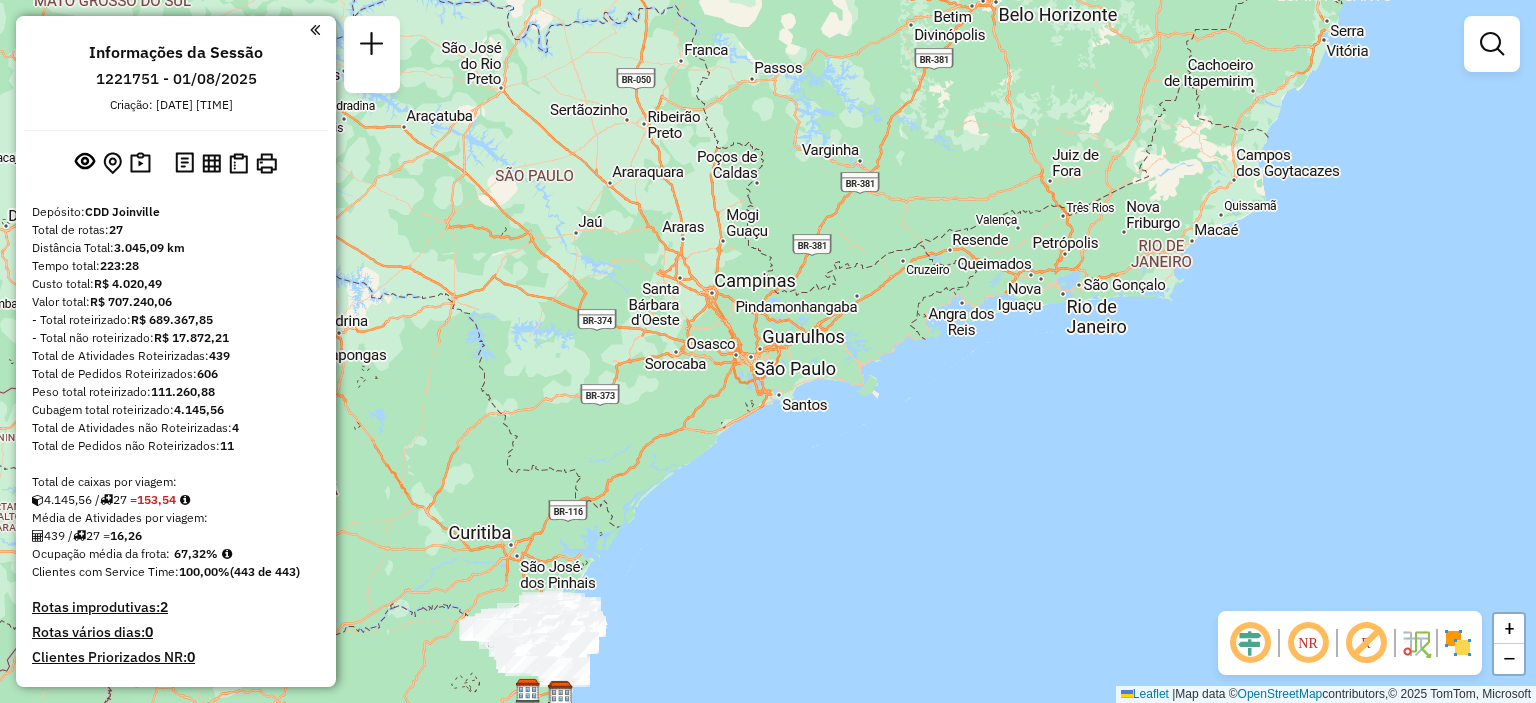 scroll, scrollTop: 0, scrollLeft: 0, axis: both 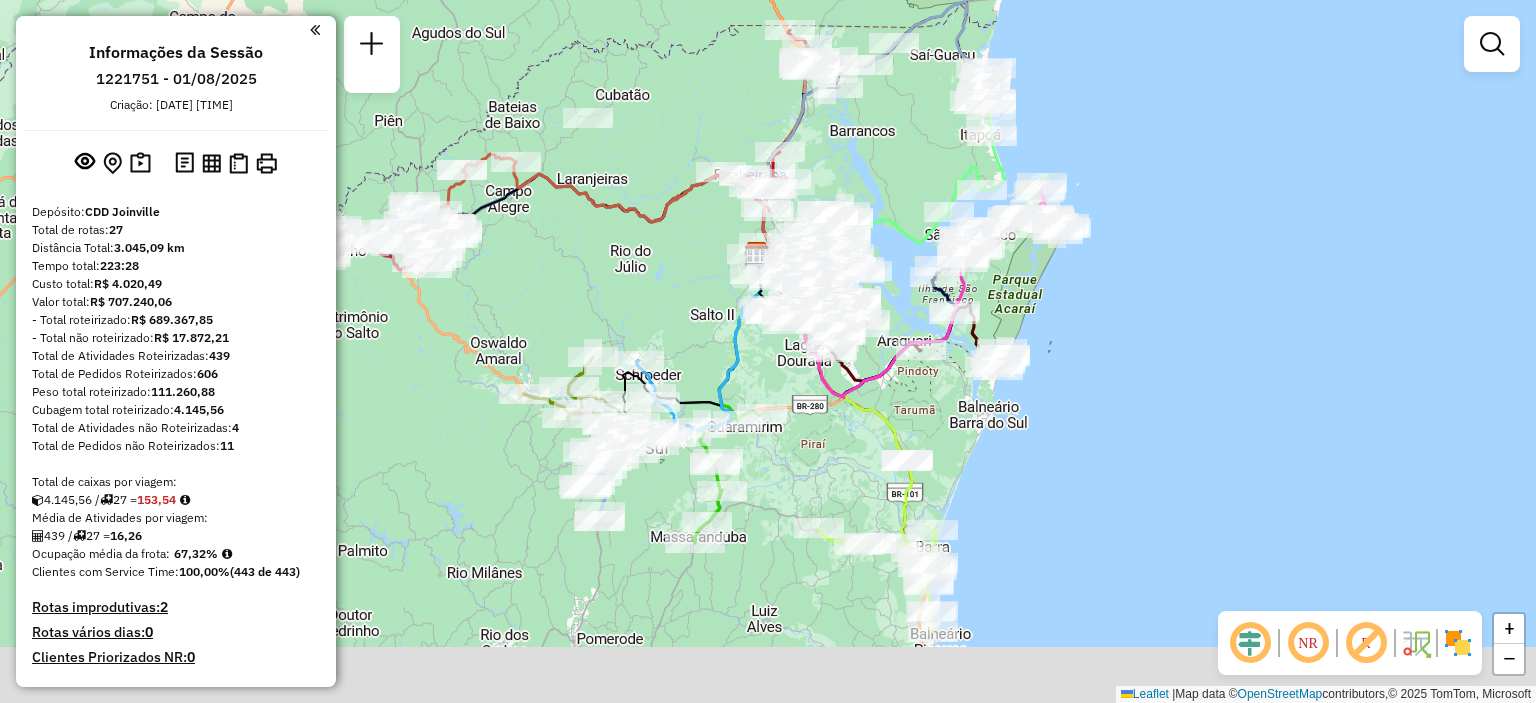 drag, startPoint x: 620, startPoint y: 398, endPoint x: 604, endPoint y: 279, distance: 120.070816 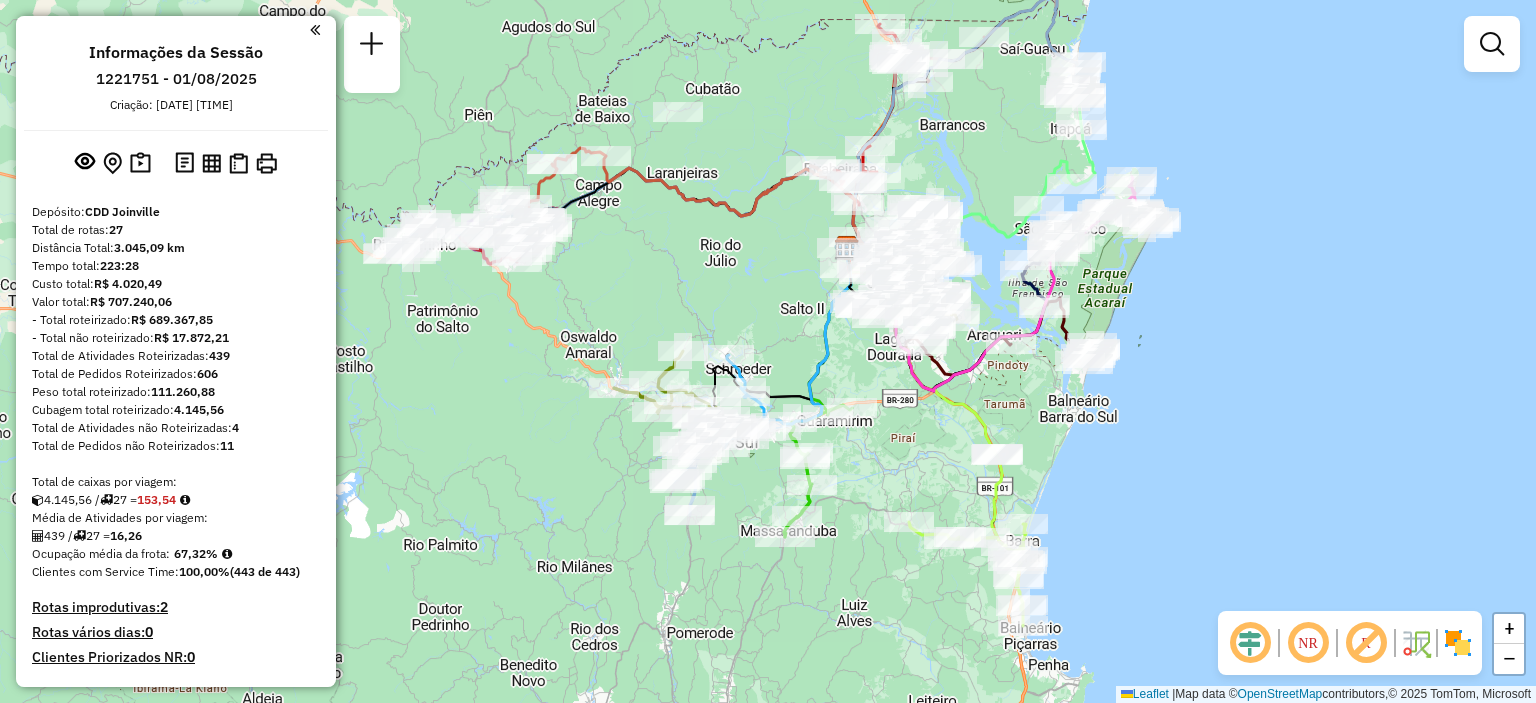 drag, startPoint x: 605, startPoint y: 287, endPoint x: 704, endPoint y: 304, distance: 100.44899 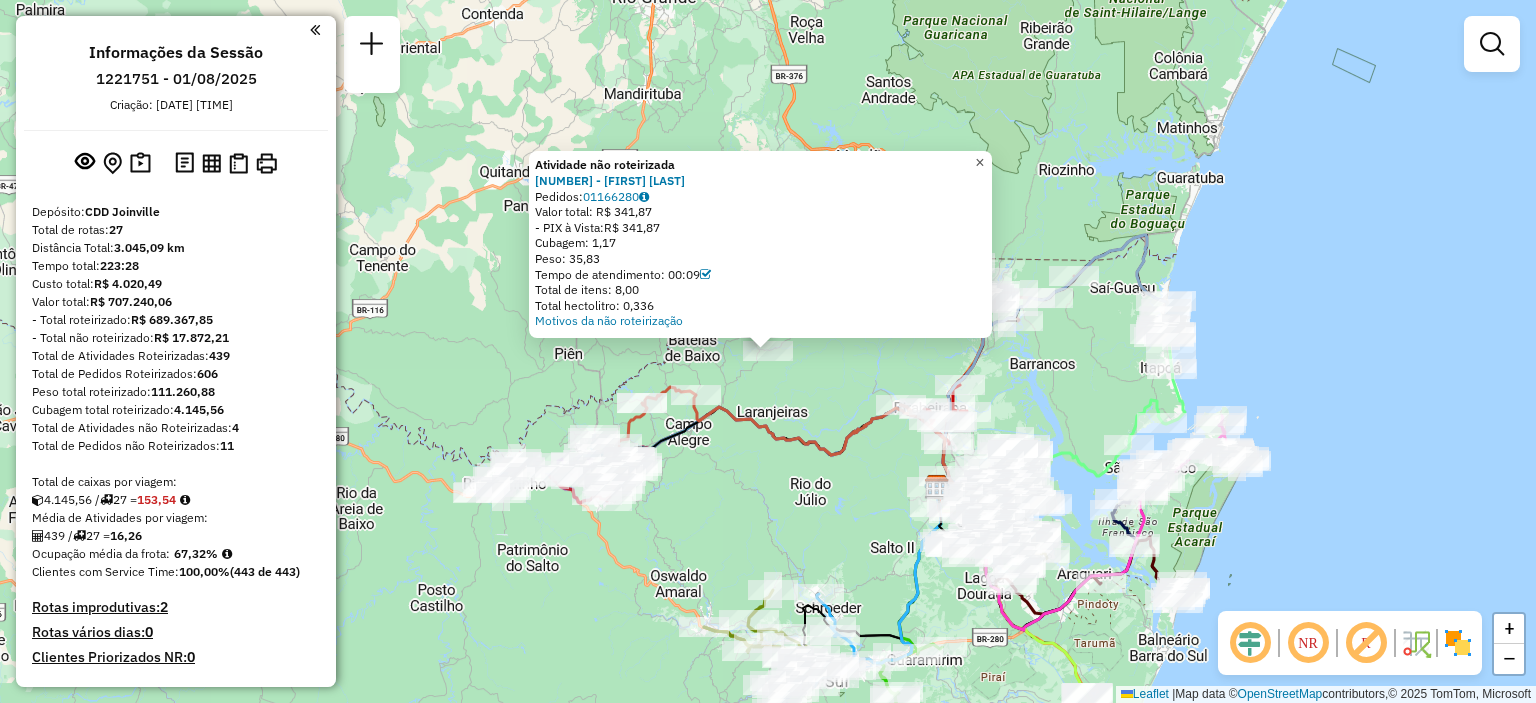 click on "×" 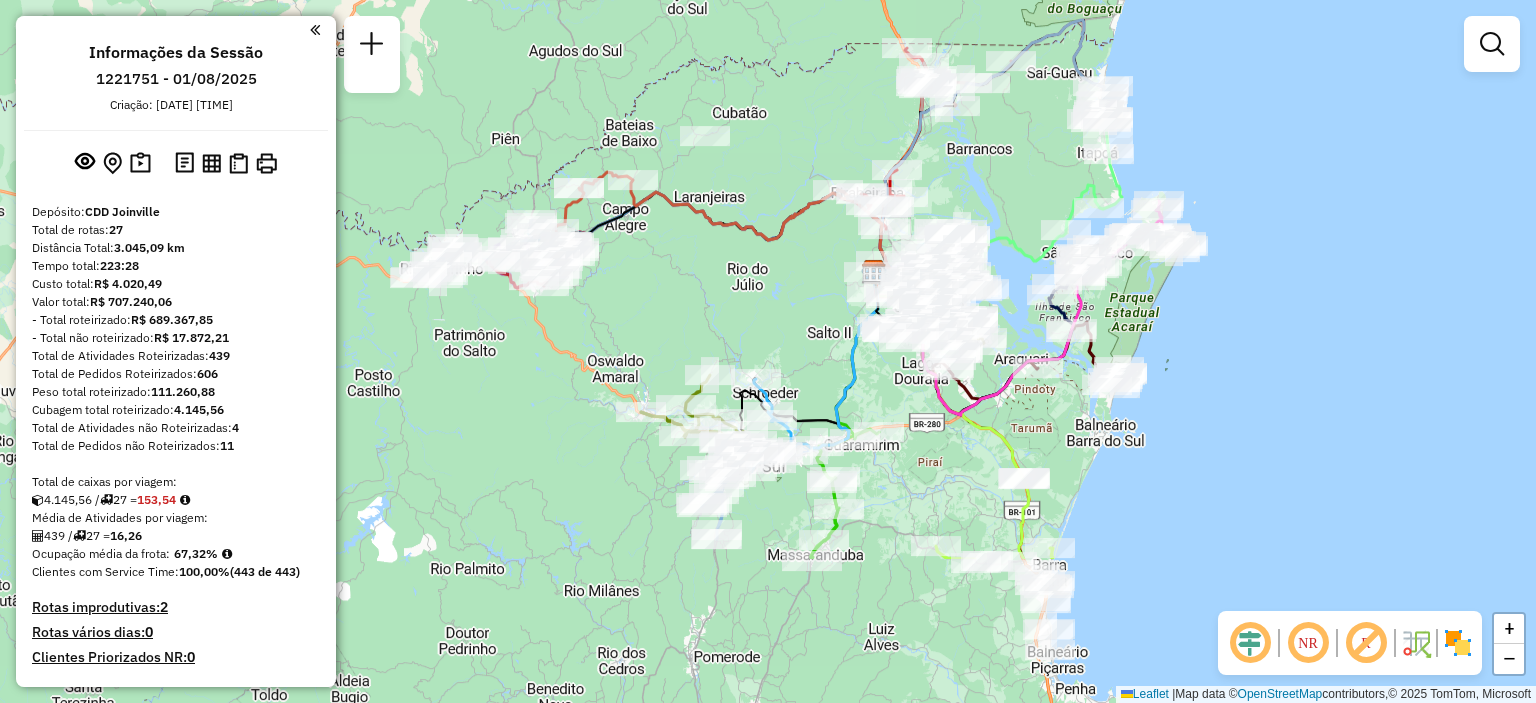 drag, startPoint x: 903, startPoint y: 345, endPoint x: 836, endPoint y: 123, distance: 231.89006 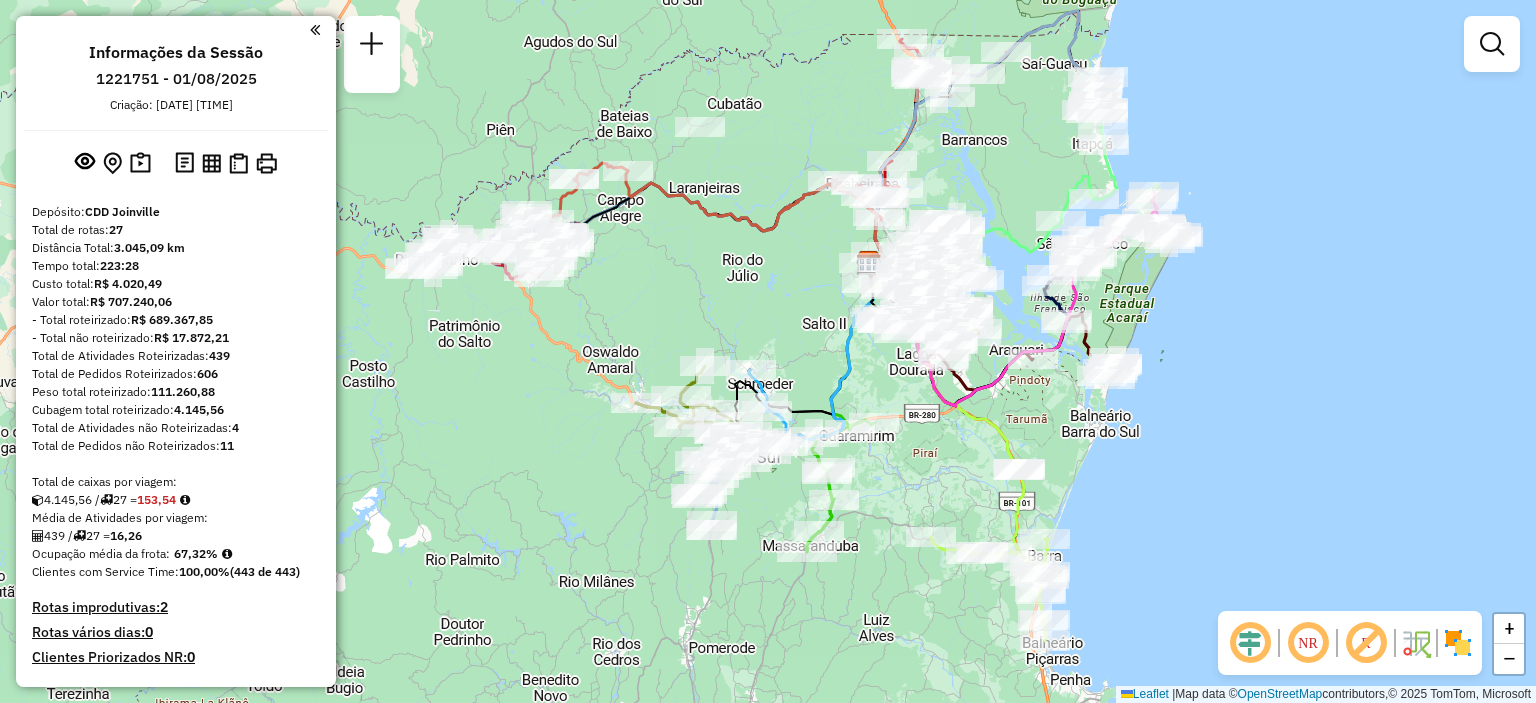click on "+ −" 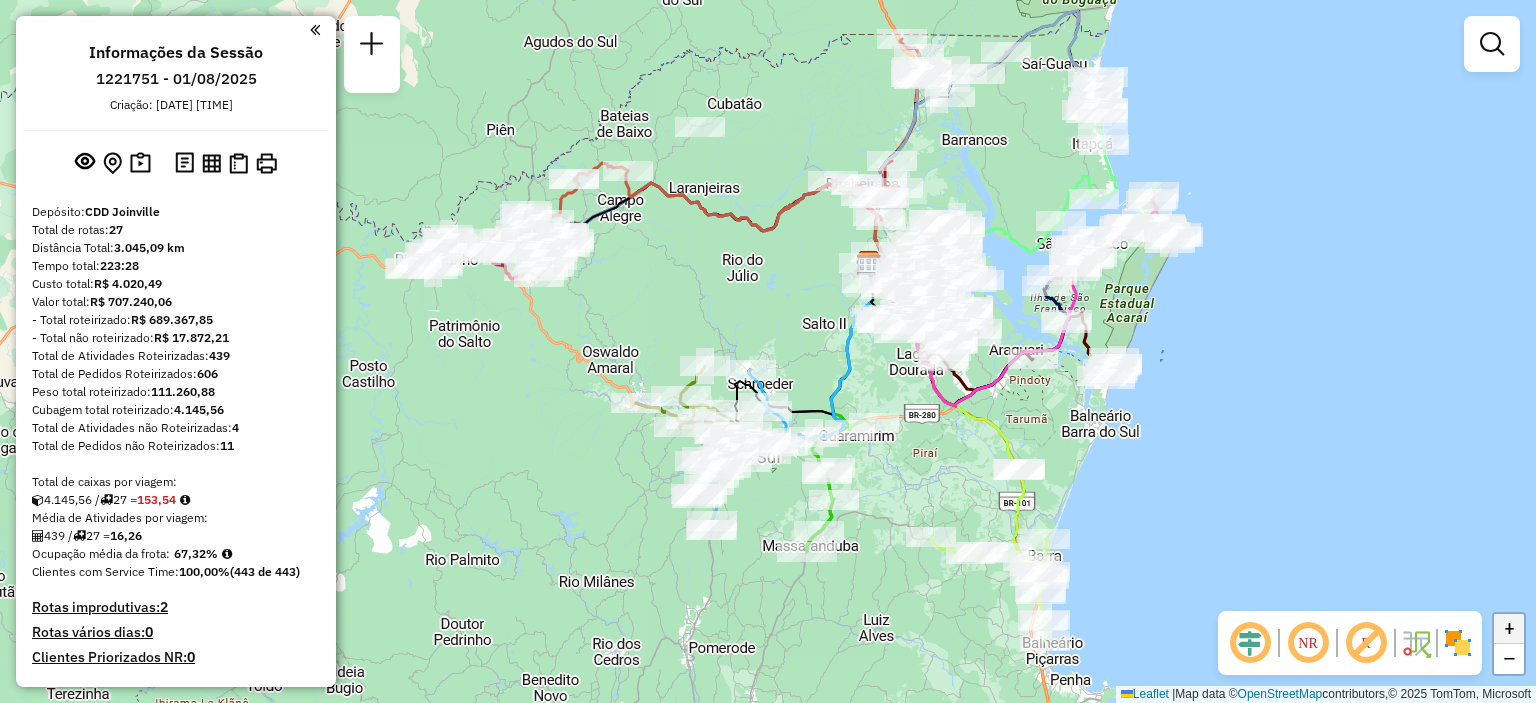 click on "+" 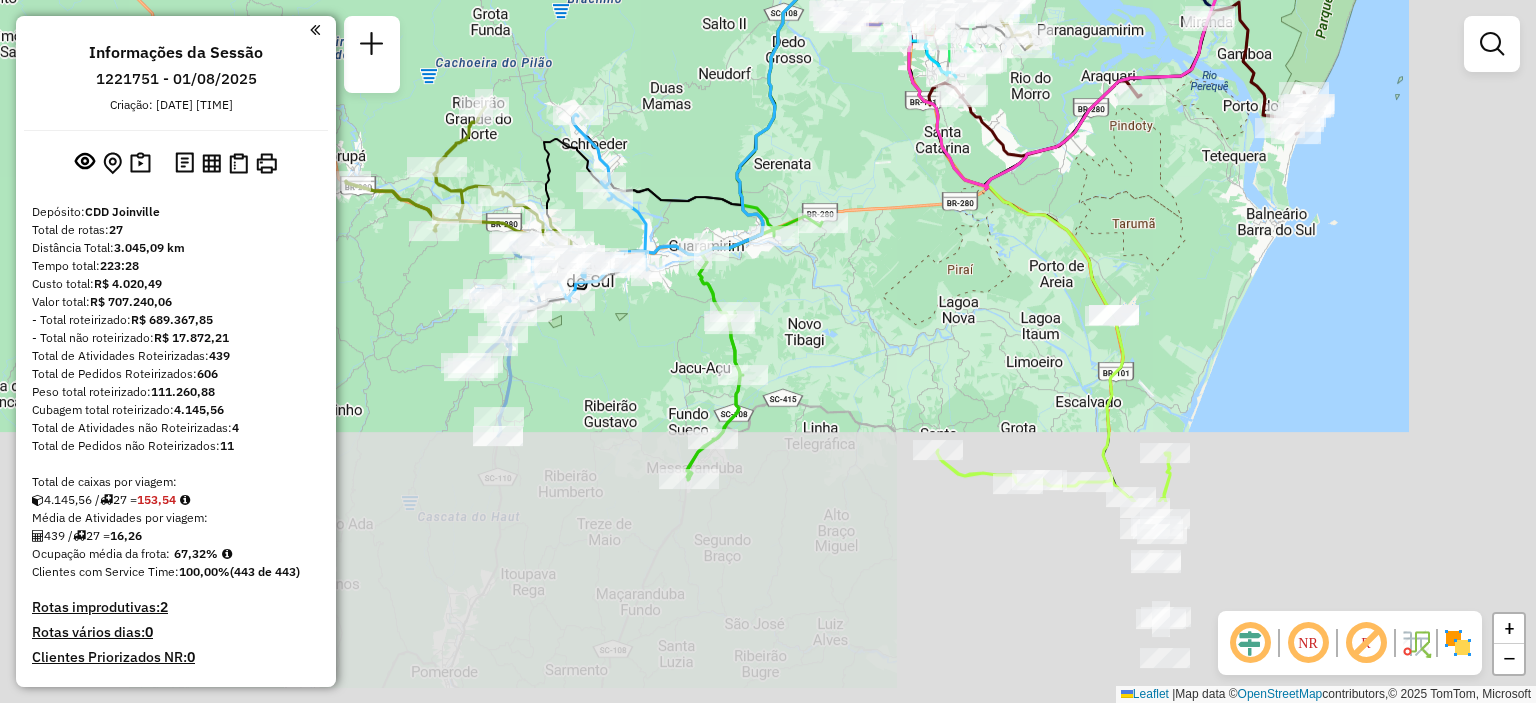 drag, startPoint x: 1409, startPoint y: 546, endPoint x: 1244, endPoint y: 252, distance: 337.13647 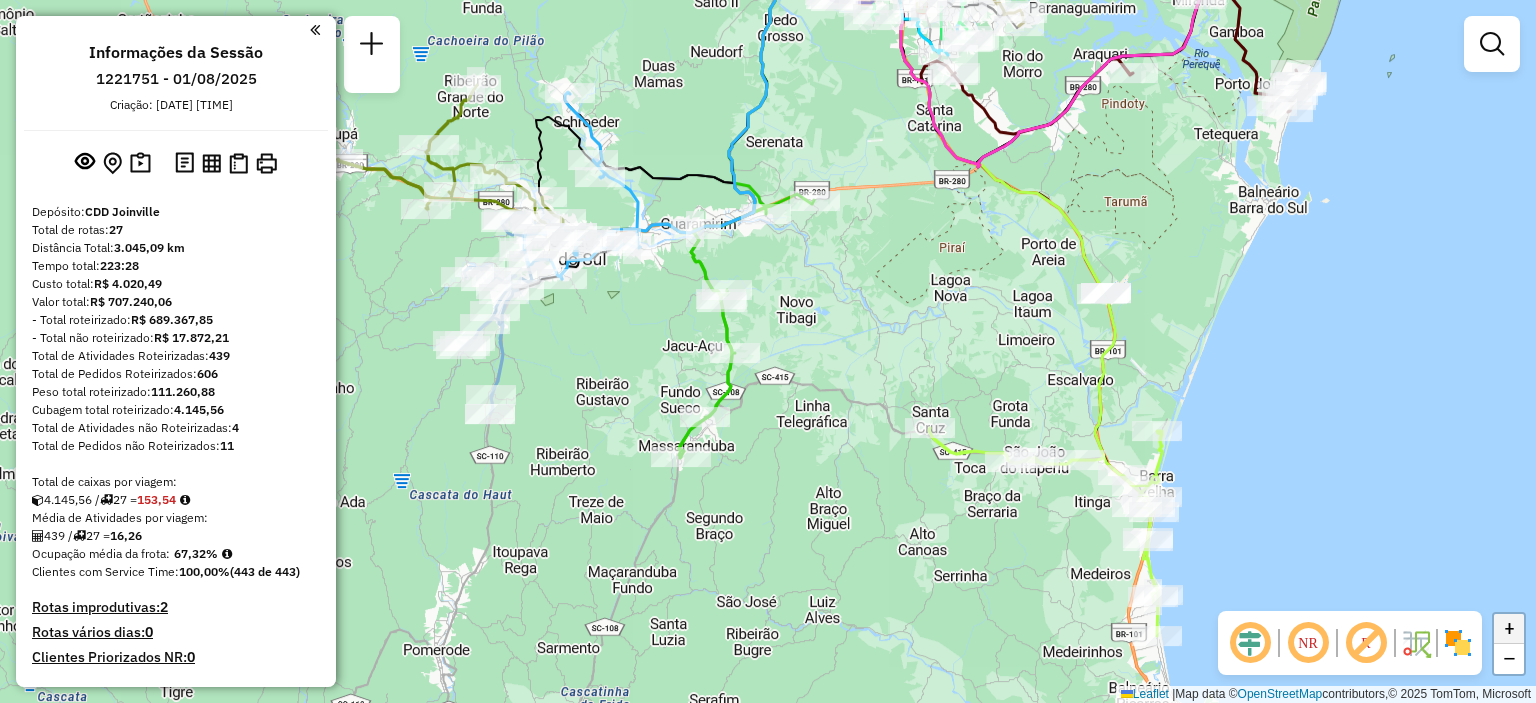 click on "+" 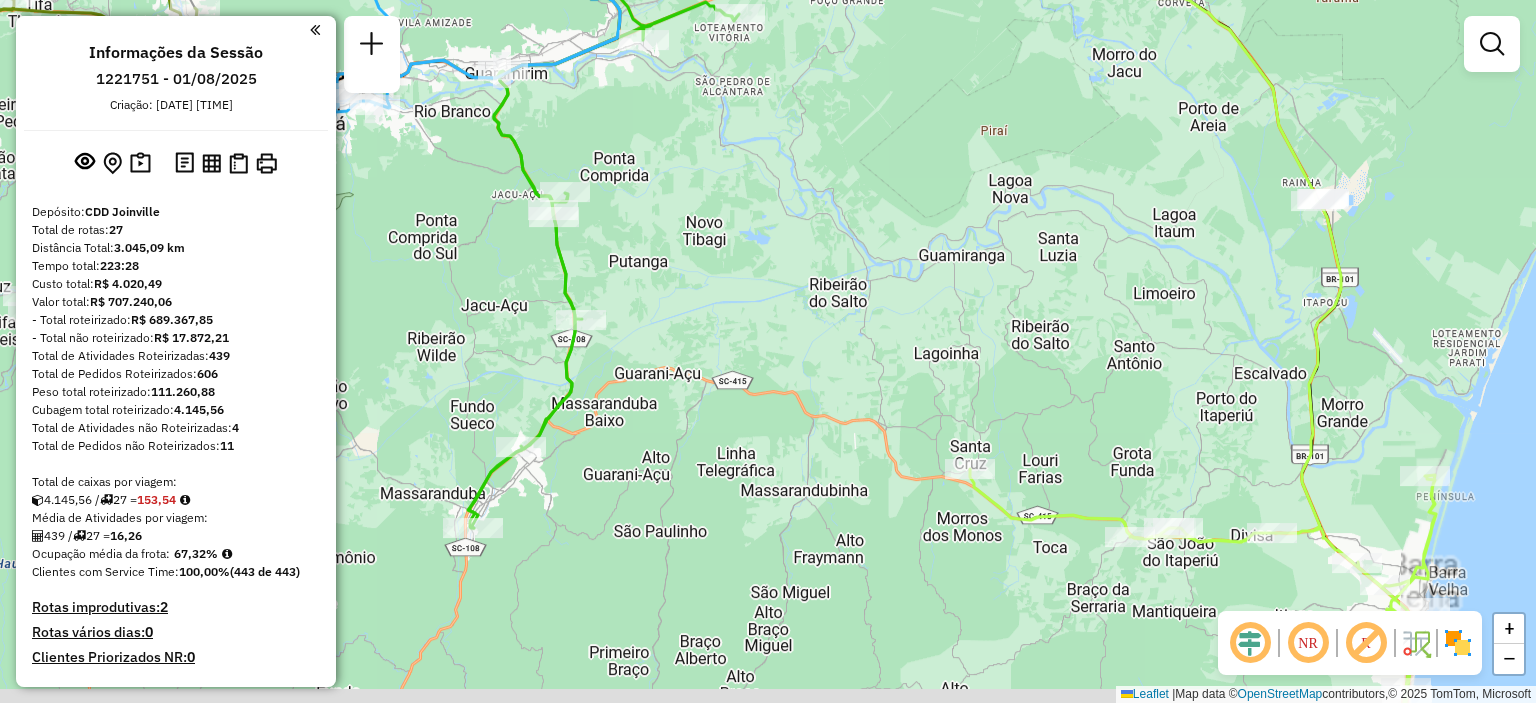 drag, startPoint x: 1421, startPoint y: 467, endPoint x: 956, endPoint y: 325, distance: 486.19852 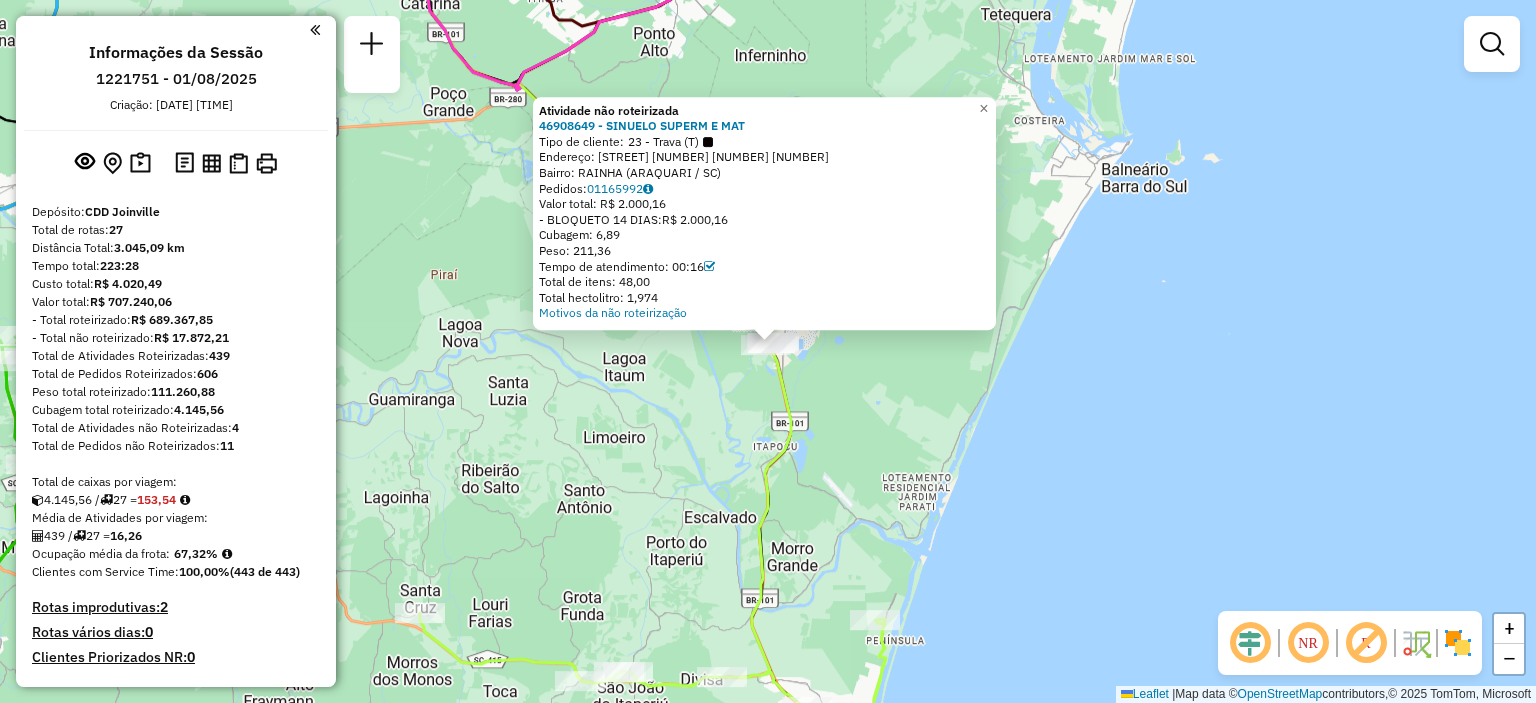click on "Atividade não roteirizada 46908649 - SINUELO SUPERM E MAT  Tipo de cliente:   23 - Trava (T)   Endereço: ROD RODOVIA BR 101 9900 9900      9900   Bairro: RAINHA (ARAQUARI / SC)   Pedidos:  01165992   Valor total: R$ 2.000,16   - BLOQUETO 14 DIAS:  R$ 2.000,16   Cubagem: 6,89   Peso: 211,36   Tempo de atendimento: 00:16   Total de itens: 48,00   Total hectolitro: 1,974  Motivos da não roteirização × Janela de atendimento Grade de atendimento Capacidade Transportadoras Veículos Cliente Pedidos  Rotas Selecione os dias de semana para filtrar as janelas de atendimento  Seg   Ter   Qua   Qui   Sex   Sáb   Dom  Informe o período da janela de atendimento: De: Até:  Filtrar exatamente a janela do cliente  Considerar janela de atendimento padrão  Selecione os dias de semana para filtrar as grades de atendimento  Seg   Ter   Qua   Qui   Sex   Sáb   Dom   Considerar clientes sem dia de atendimento cadastrado  Clientes fora do dia de atendimento selecionado  Peso mínimo:   Peso máximo:   Cubagem mínima:  +" 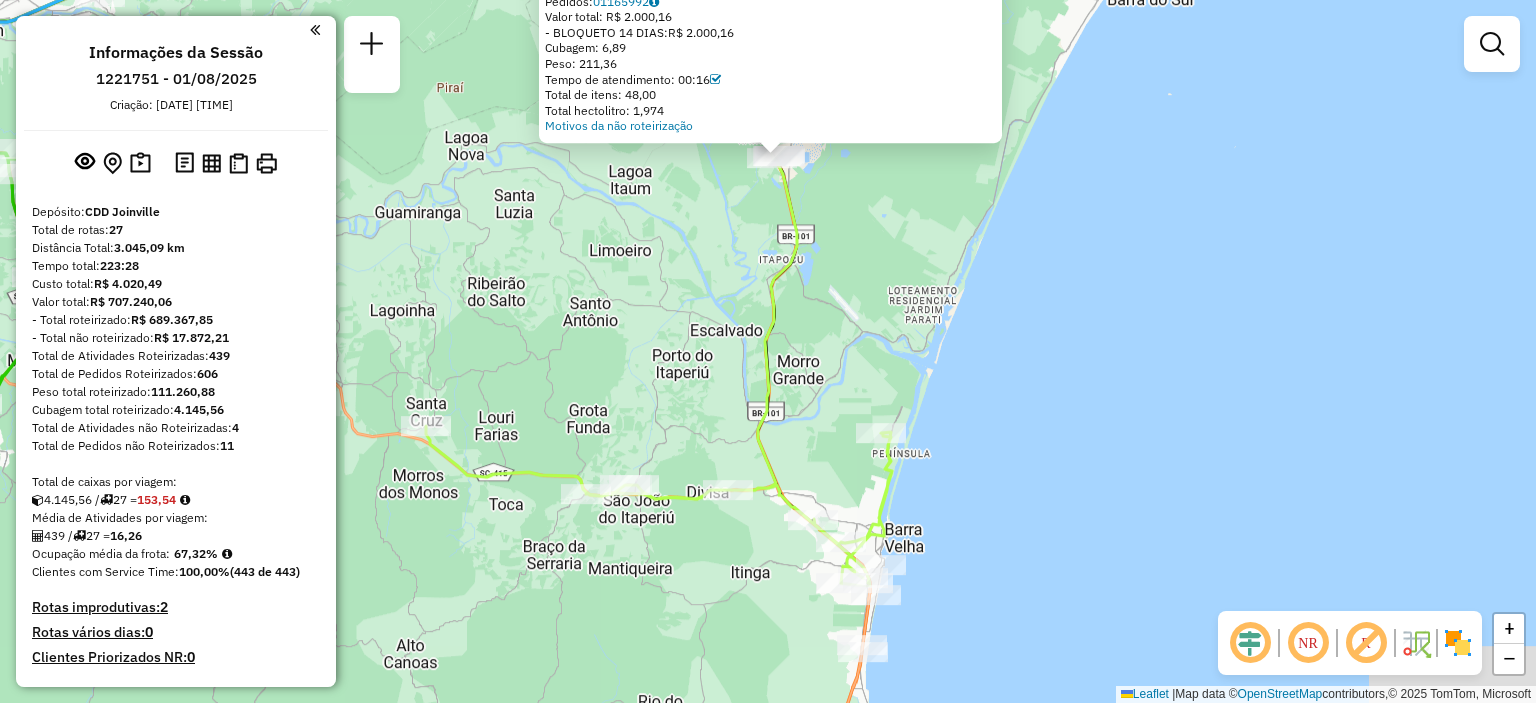 drag, startPoint x: 843, startPoint y: 419, endPoint x: 845, endPoint y: 203, distance: 216.00926 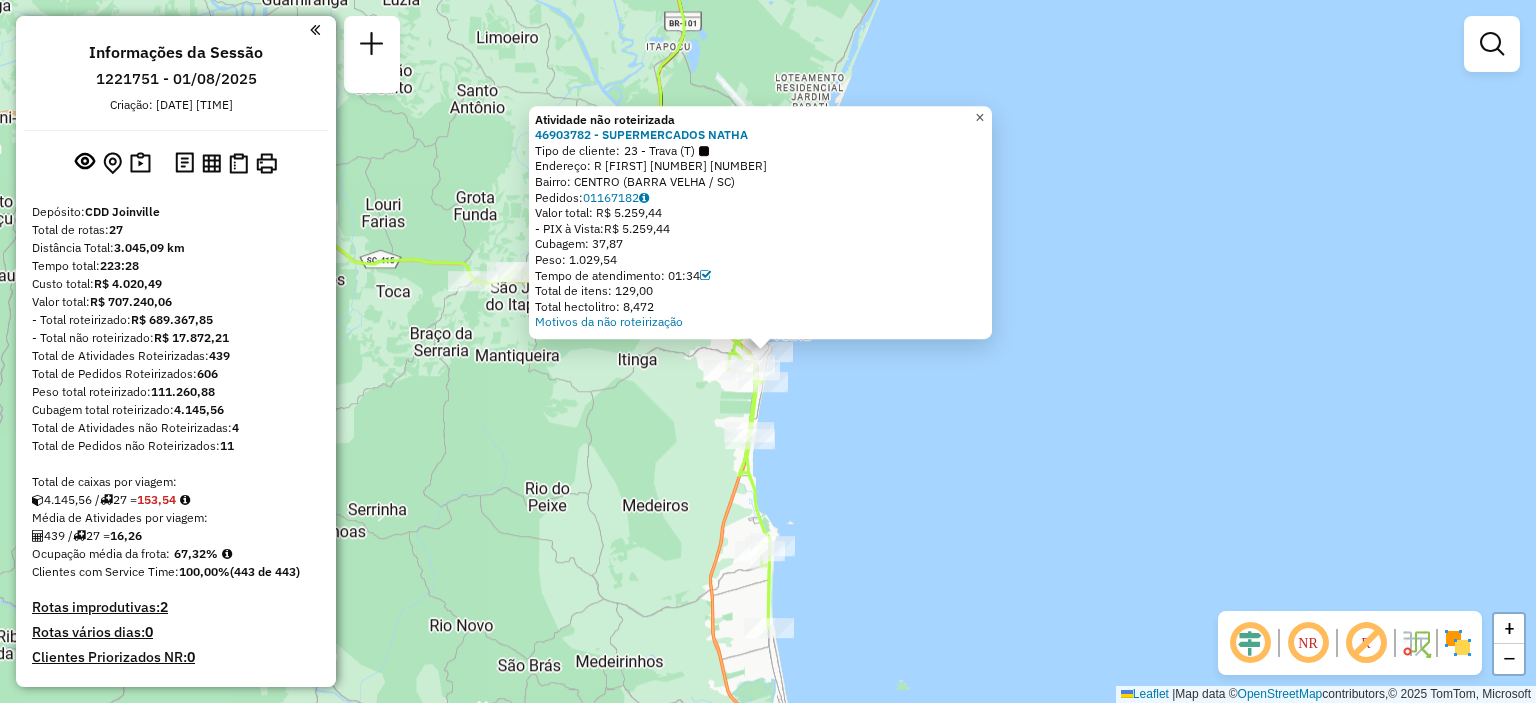 click on "×" 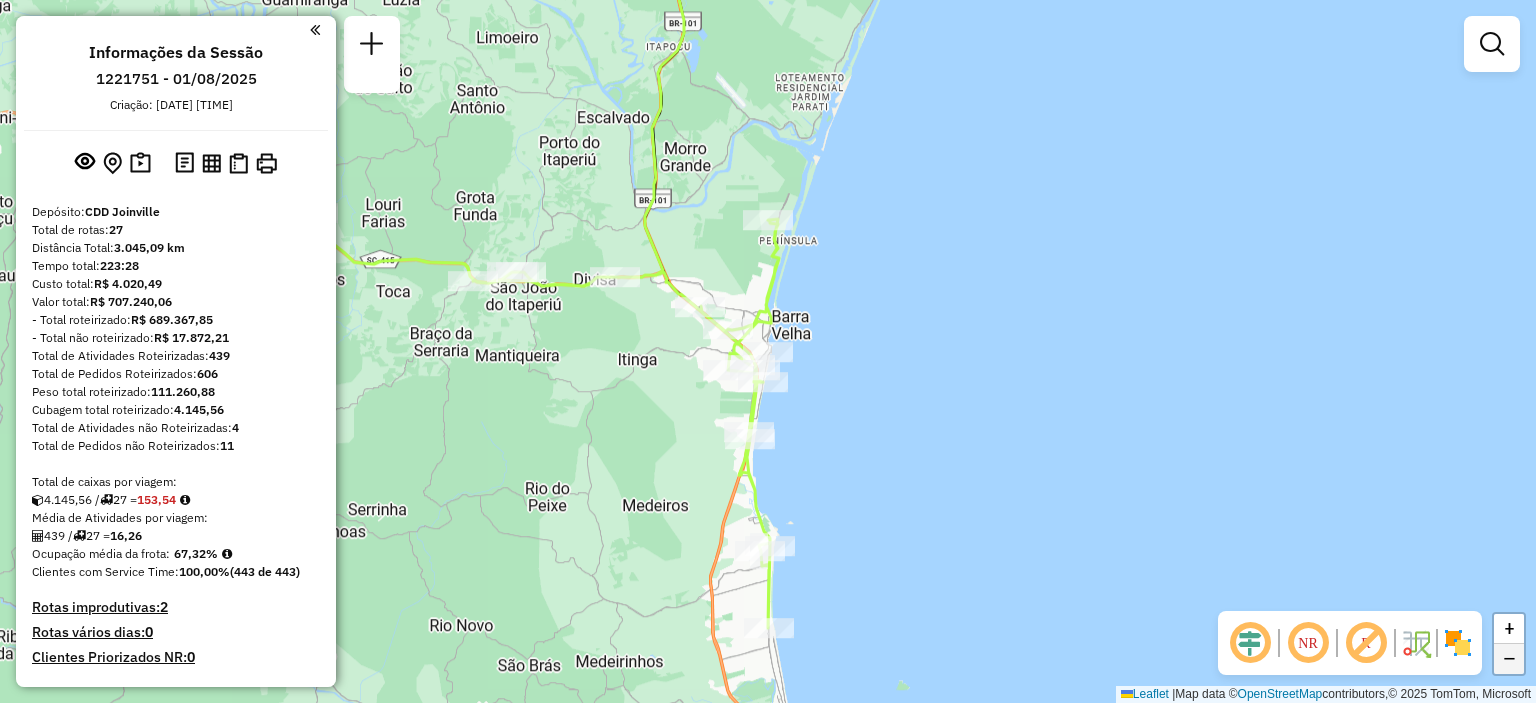 click on "−" 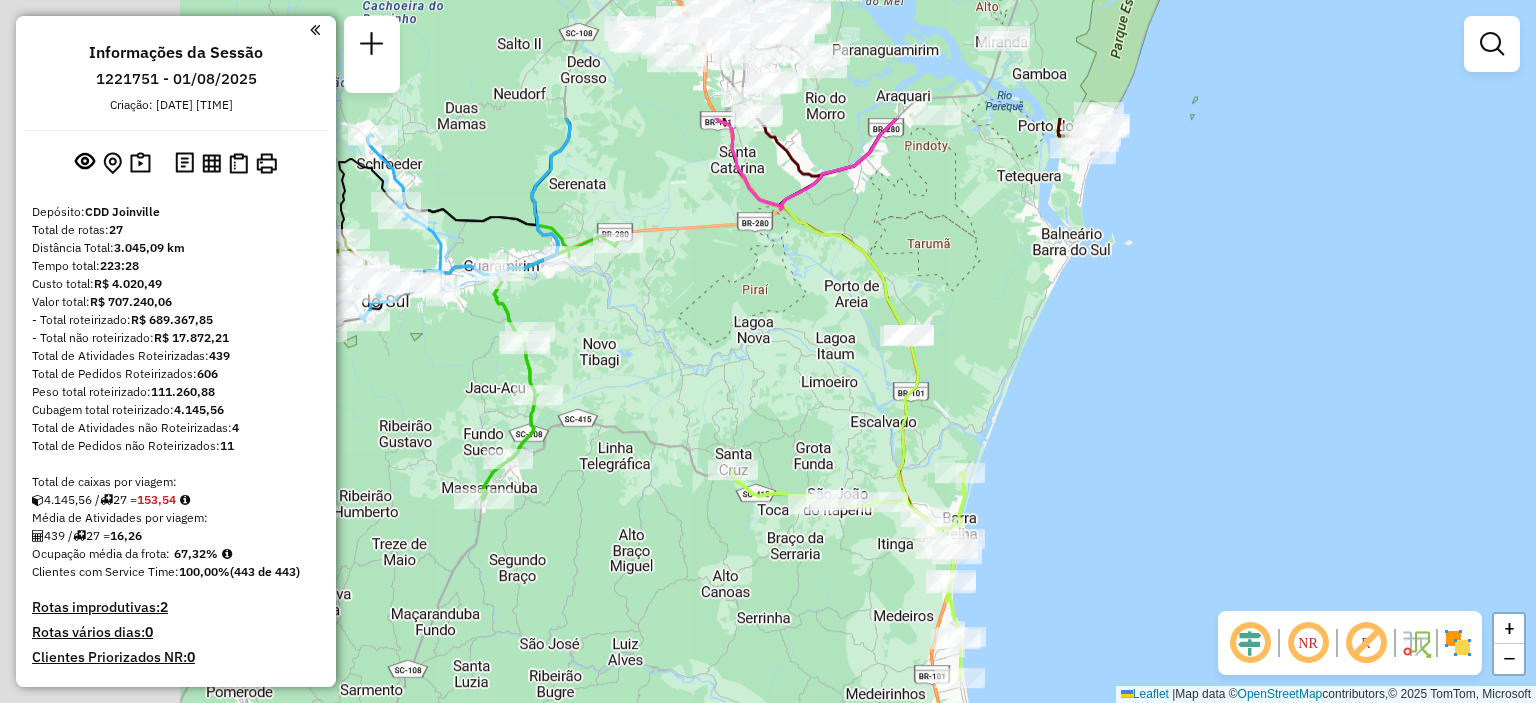 drag, startPoint x: 1132, startPoint y: 491, endPoint x: 1362, endPoint y: 710, distance: 317.5862 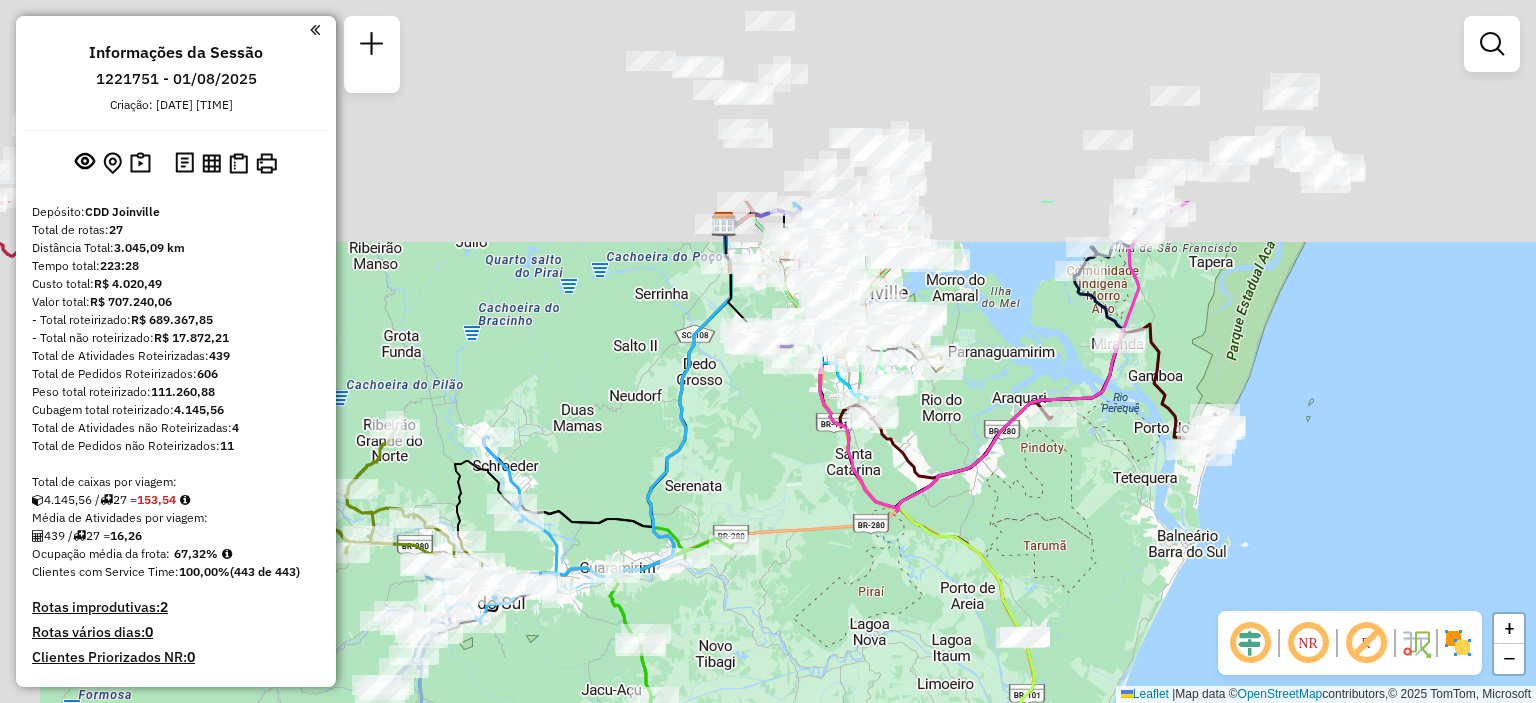 drag, startPoint x: 945, startPoint y: 252, endPoint x: 1024, endPoint y: 527, distance: 286.12234 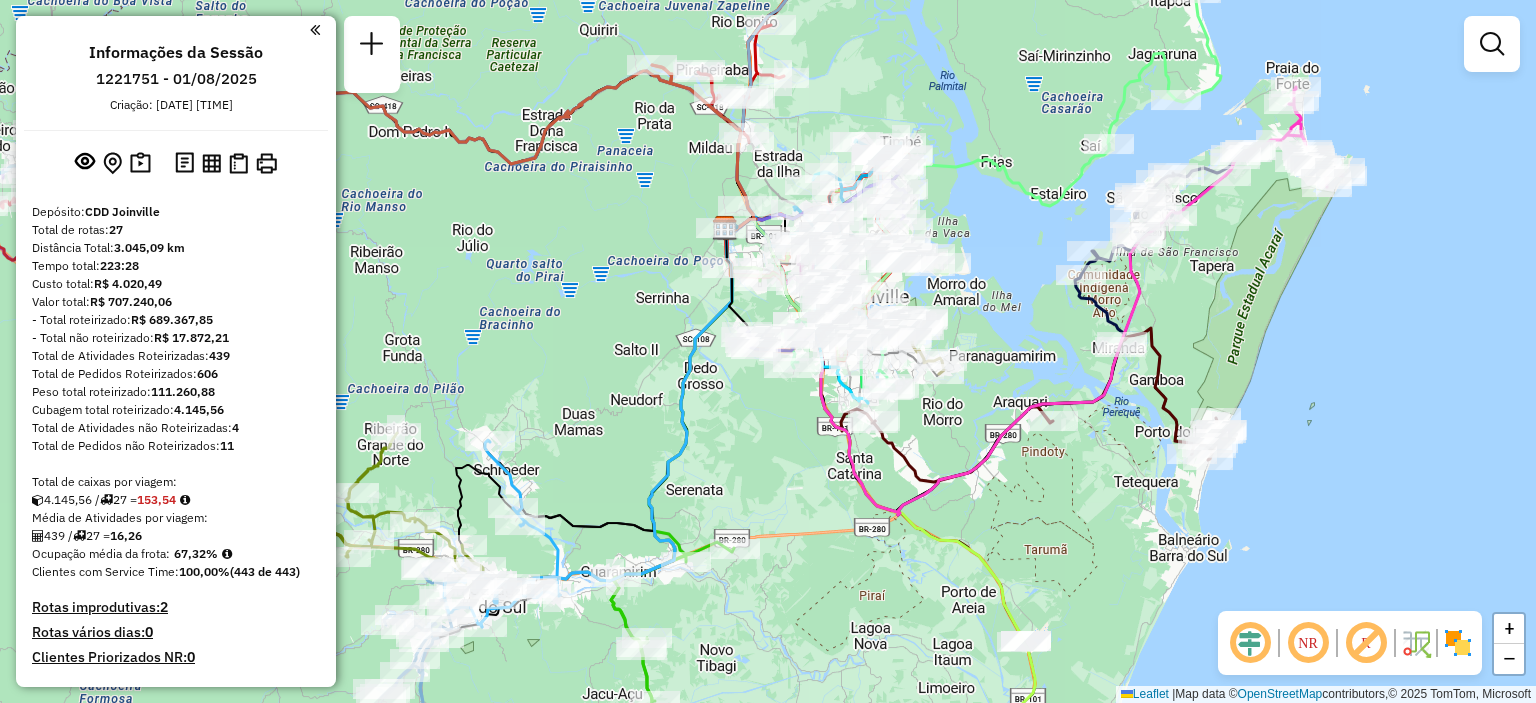 select on "**********" 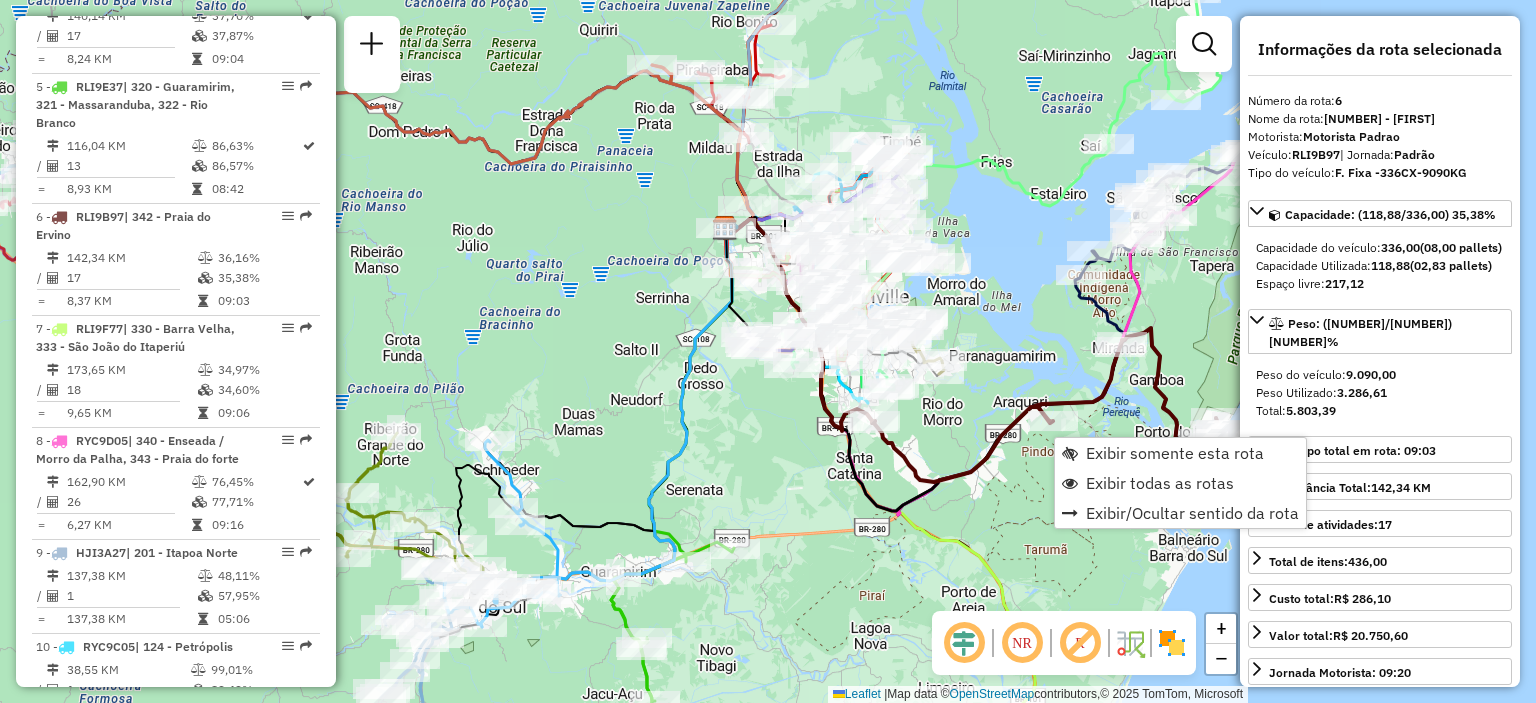 scroll, scrollTop: 1372, scrollLeft: 0, axis: vertical 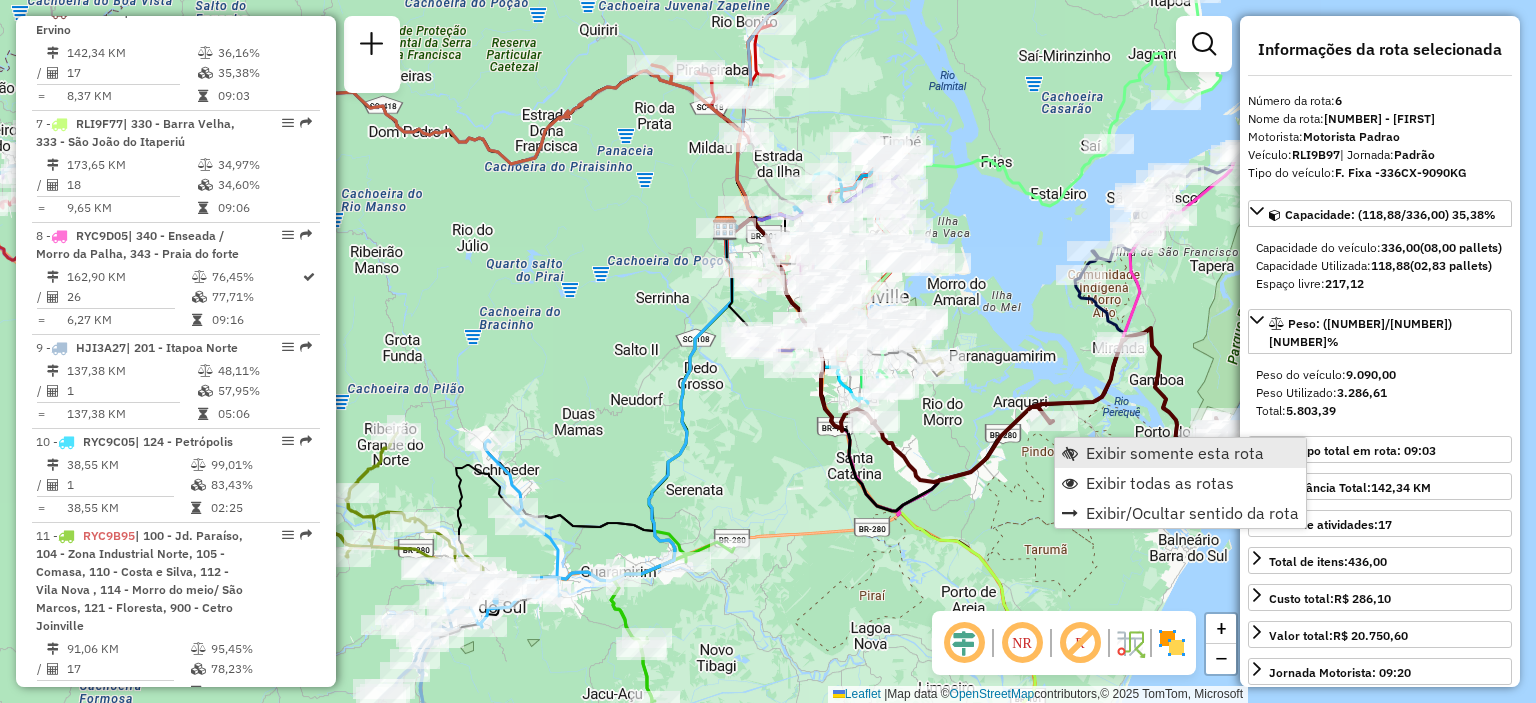click on "Exibir somente esta rota" at bounding box center [1180, 453] 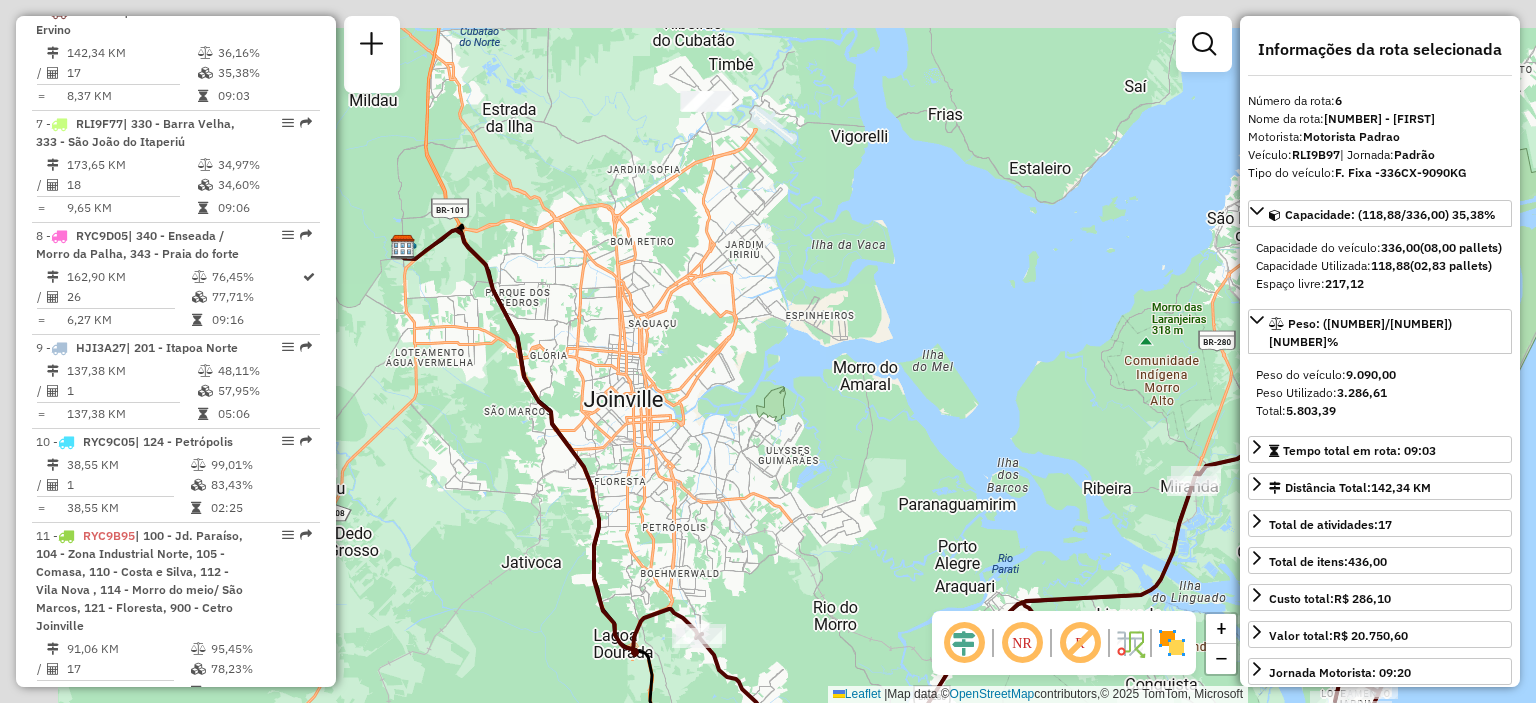 drag, startPoint x: 743, startPoint y: 330, endPoint x: 875, endPoint y: 496, distance: 212.08488 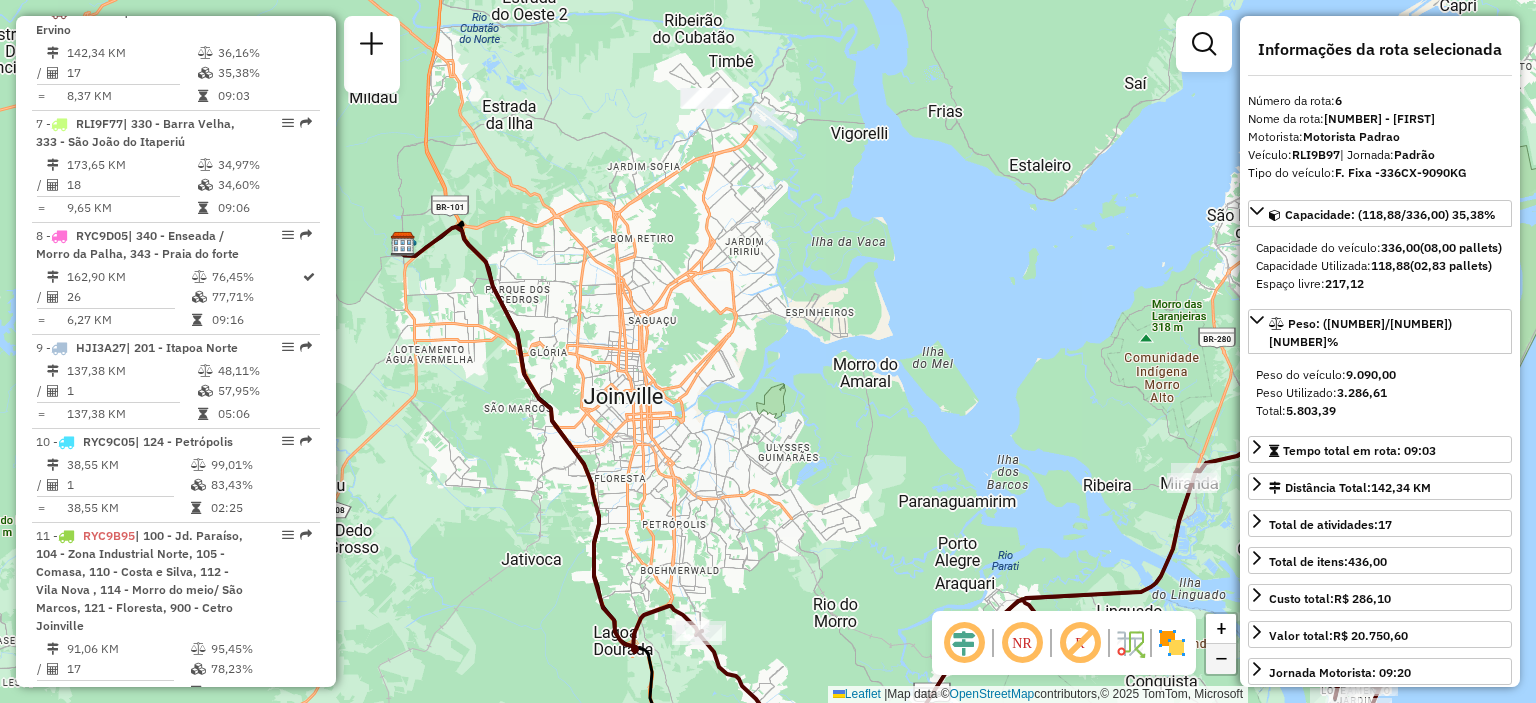 click on "−" 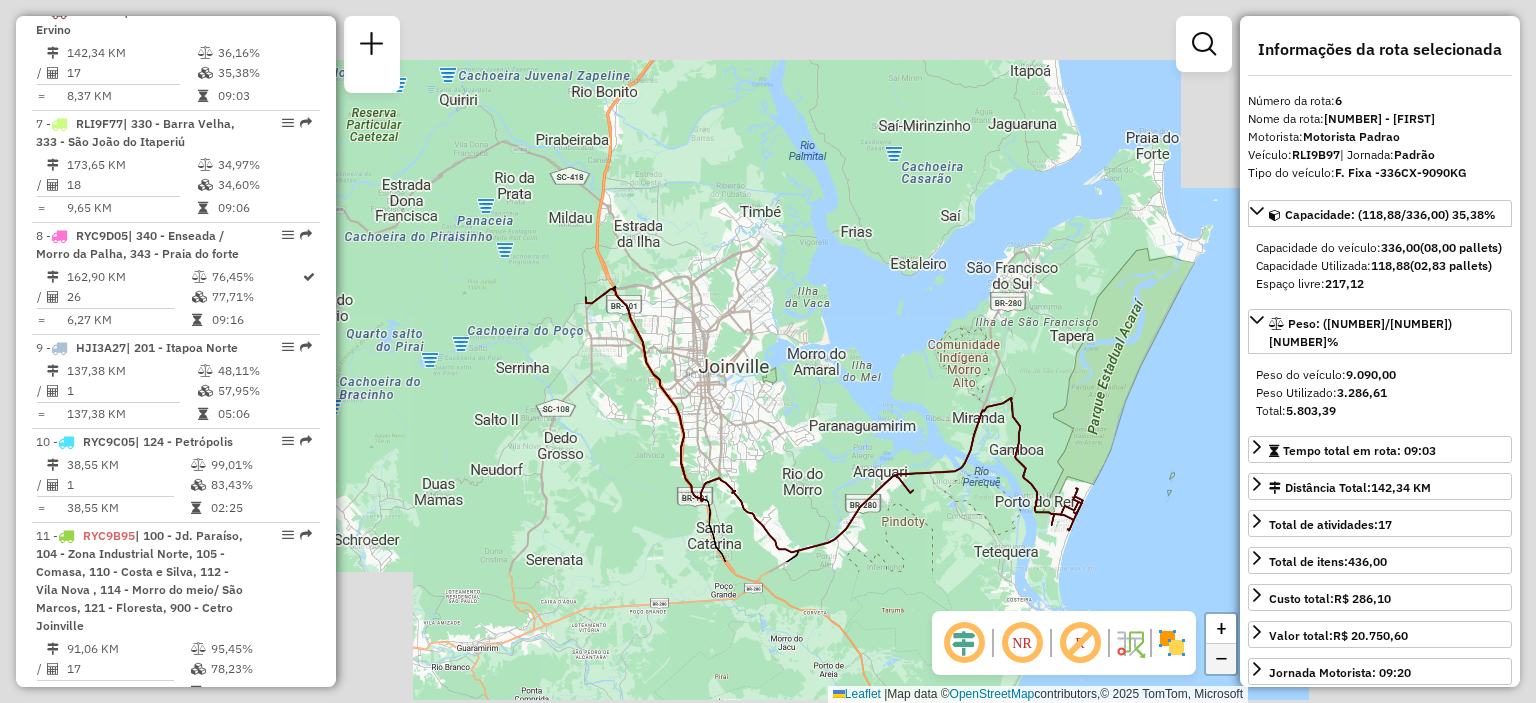 click on "−" 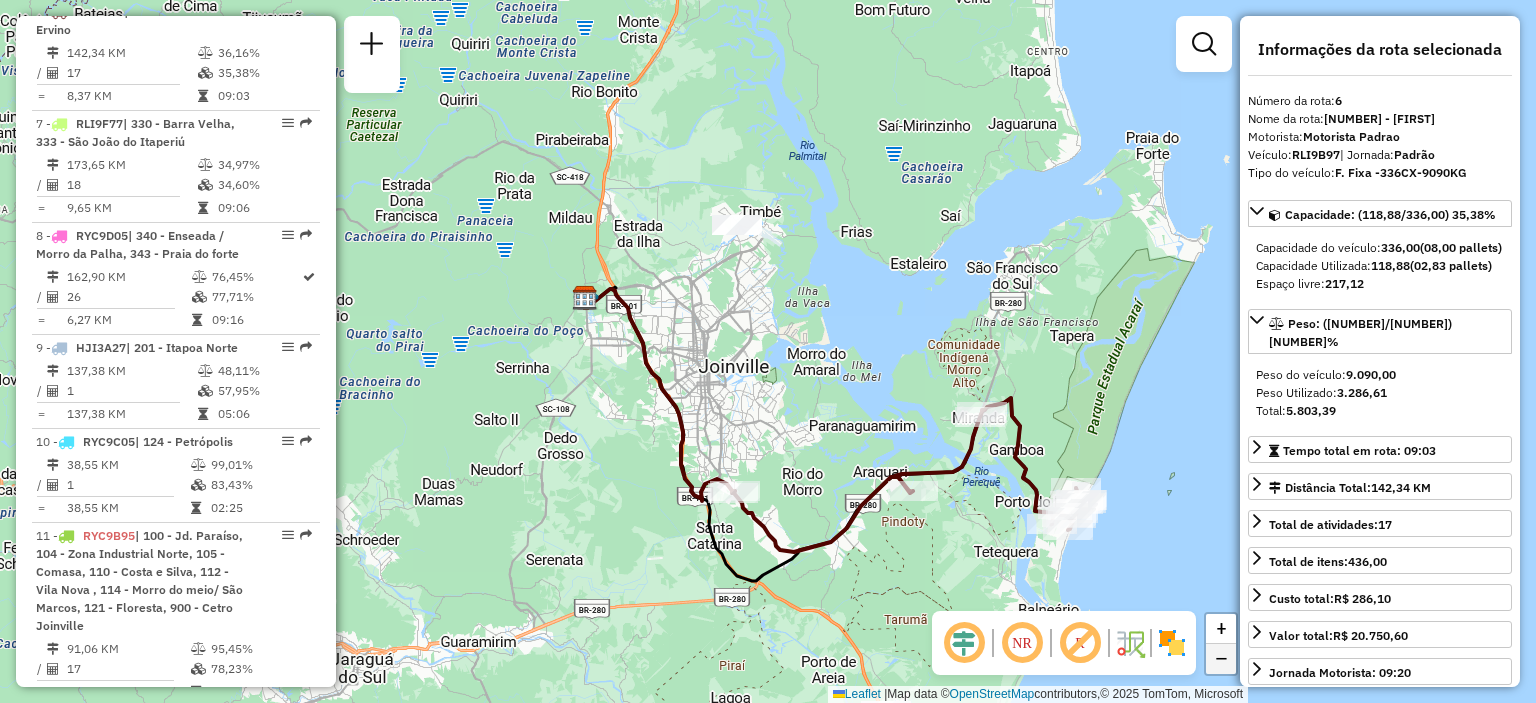 click on "−" 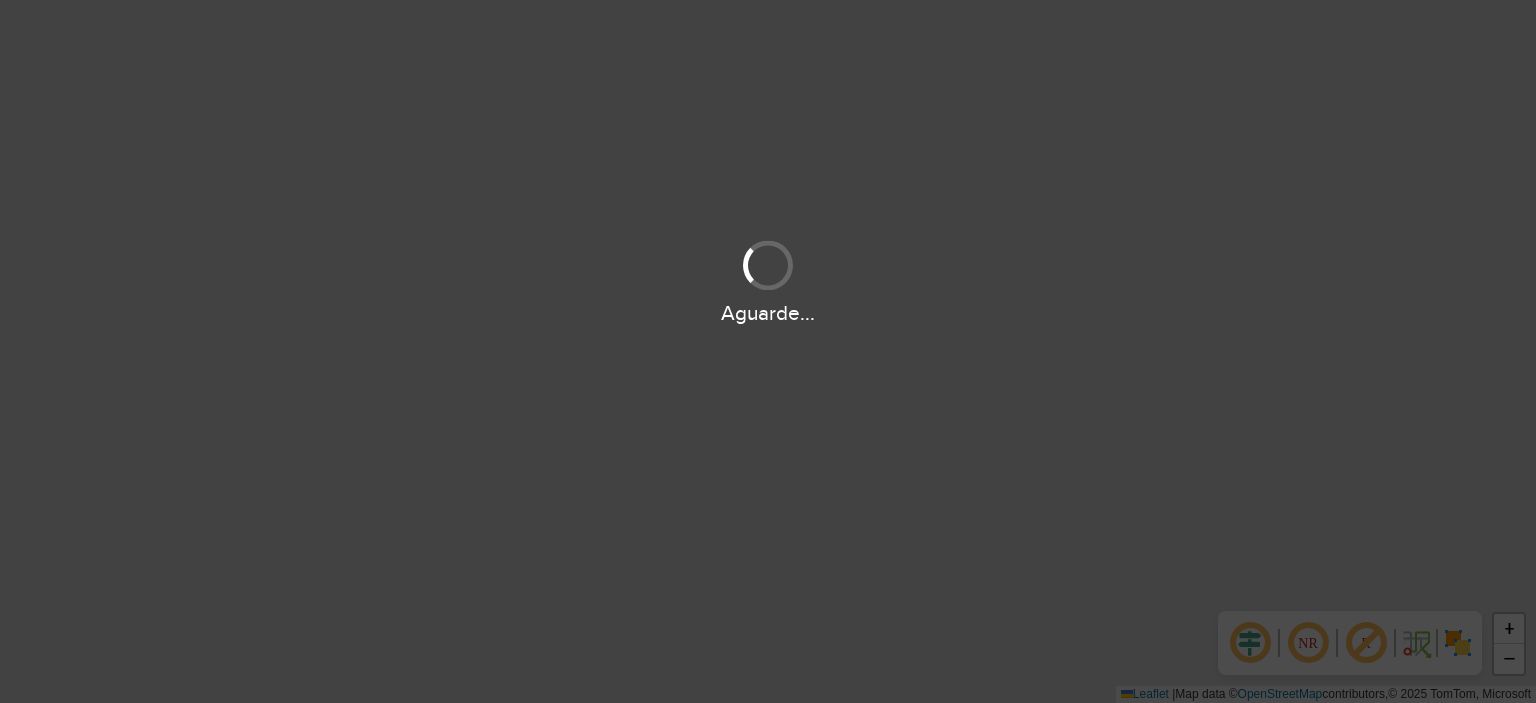 scroll, scrollTop: 0, scrollLeft: 0, axis: both 